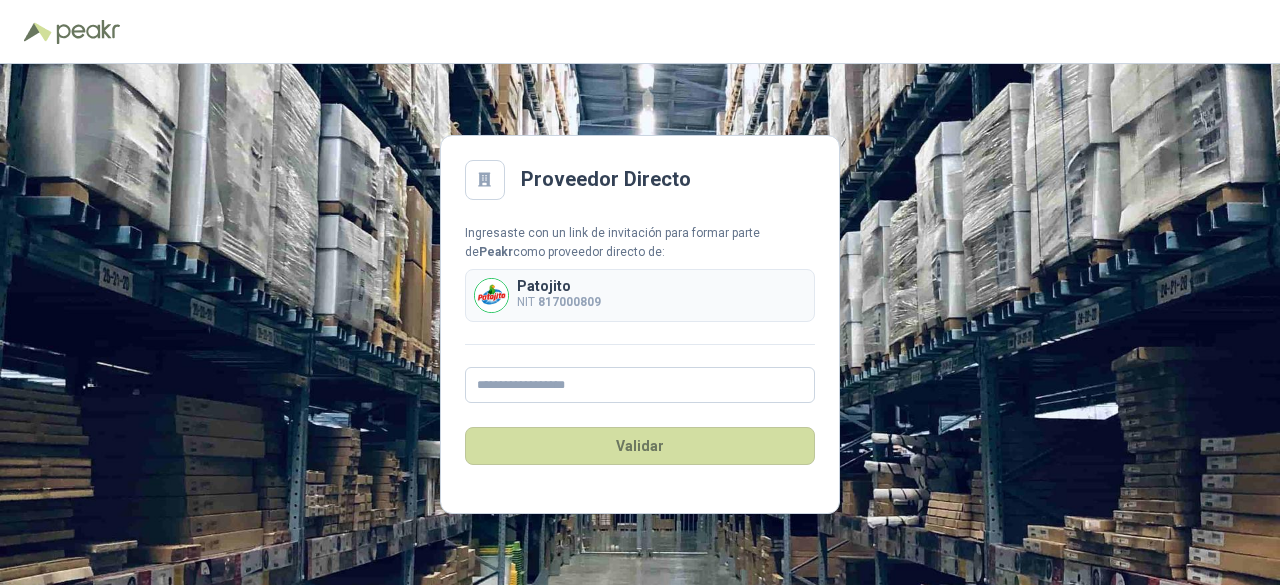 scroll, scrollTop: 0, scrollLeft: 0, axis: both 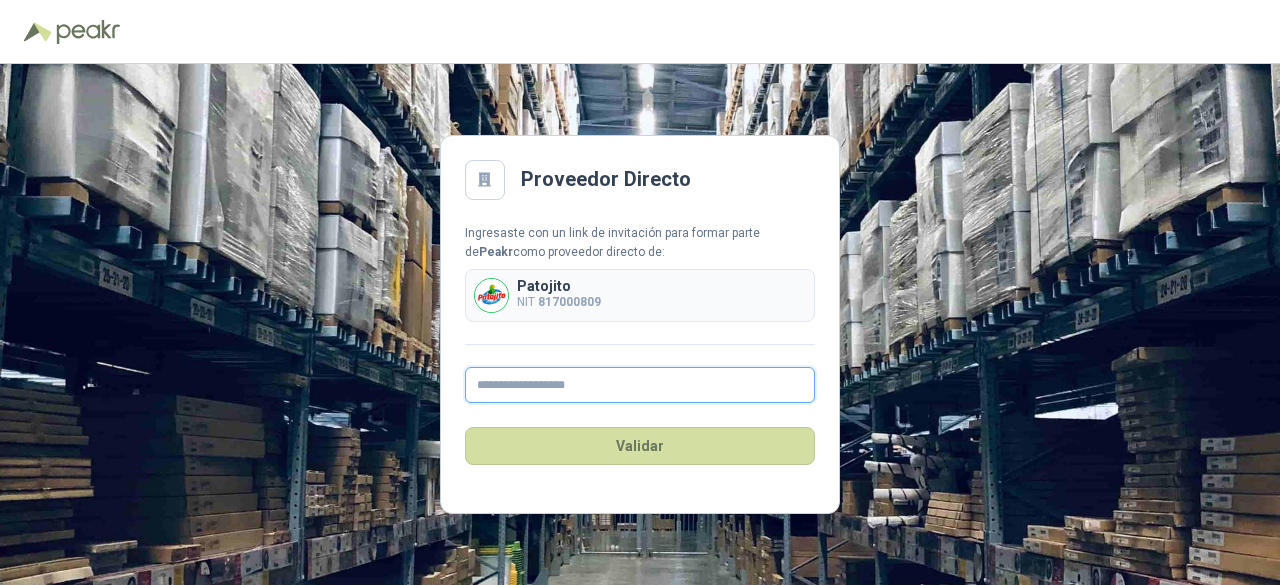 click at bounding box center [640, 385] 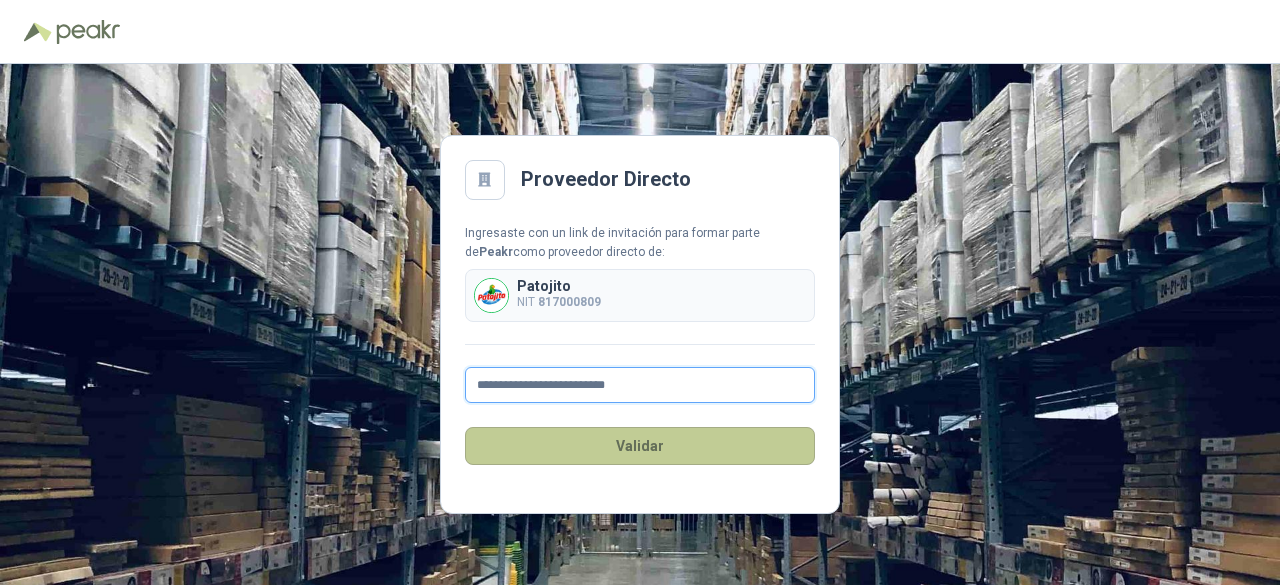 type on "**********" 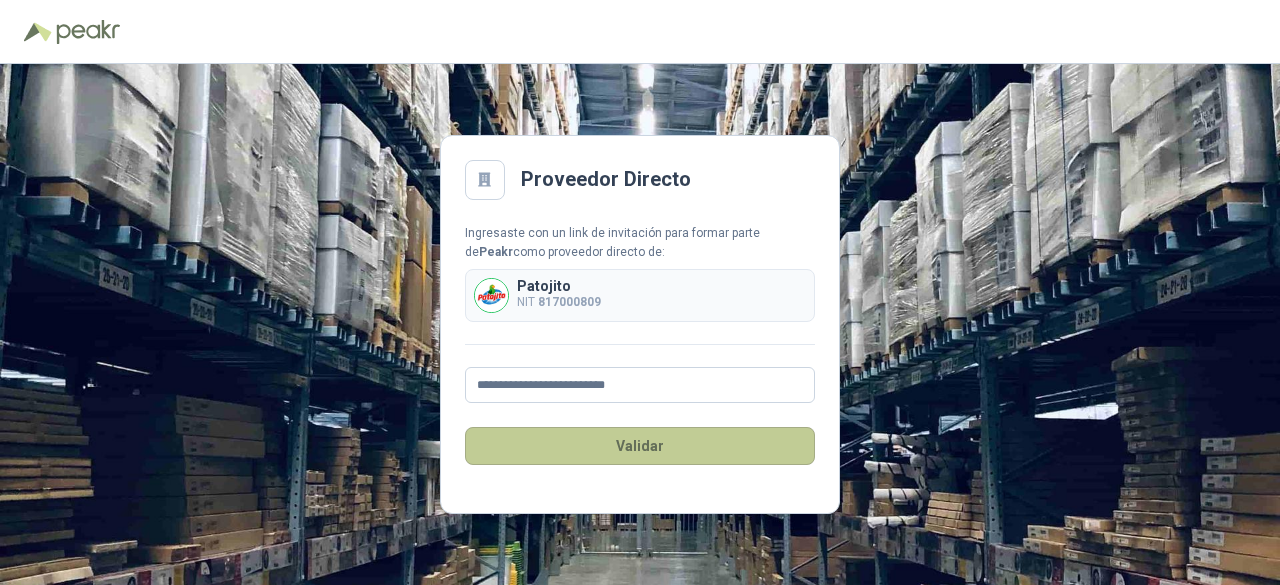 click on "Validar" at bounding box center [640, 446] 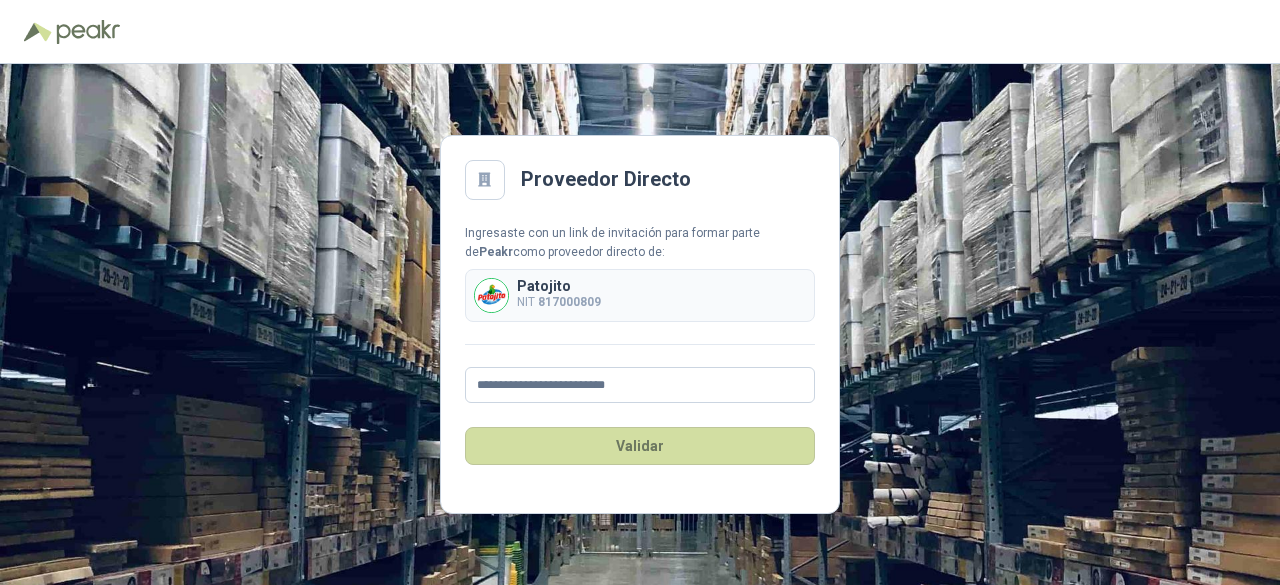 click on "Patojito" at bounding box center [559, 286] 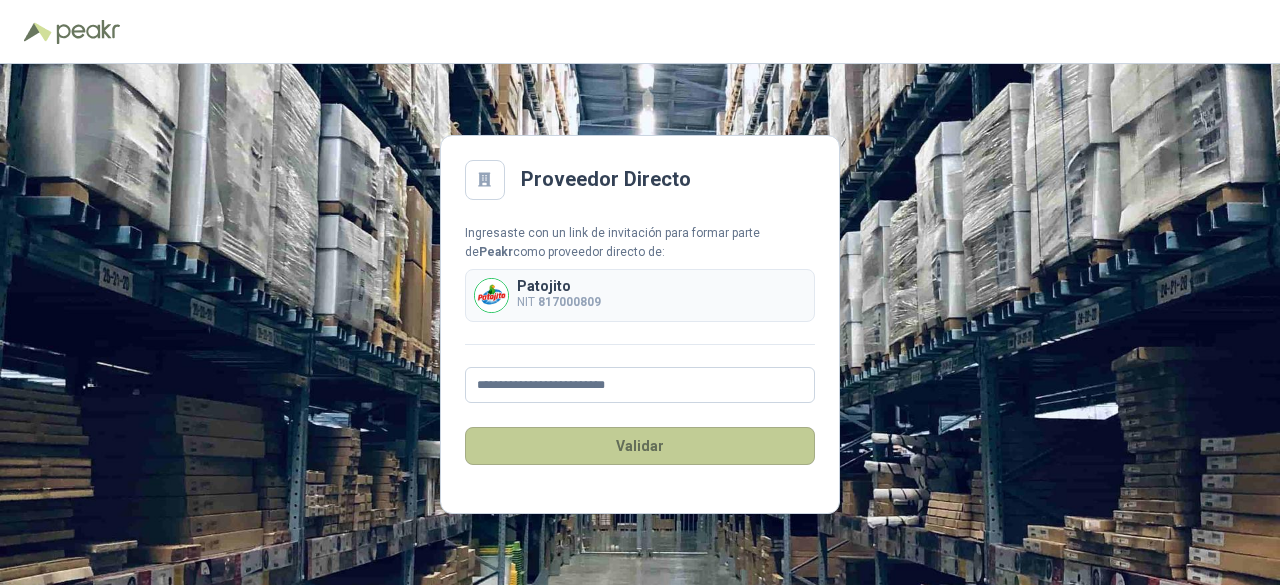 click on "Validar" at bounding box center (640, 446) 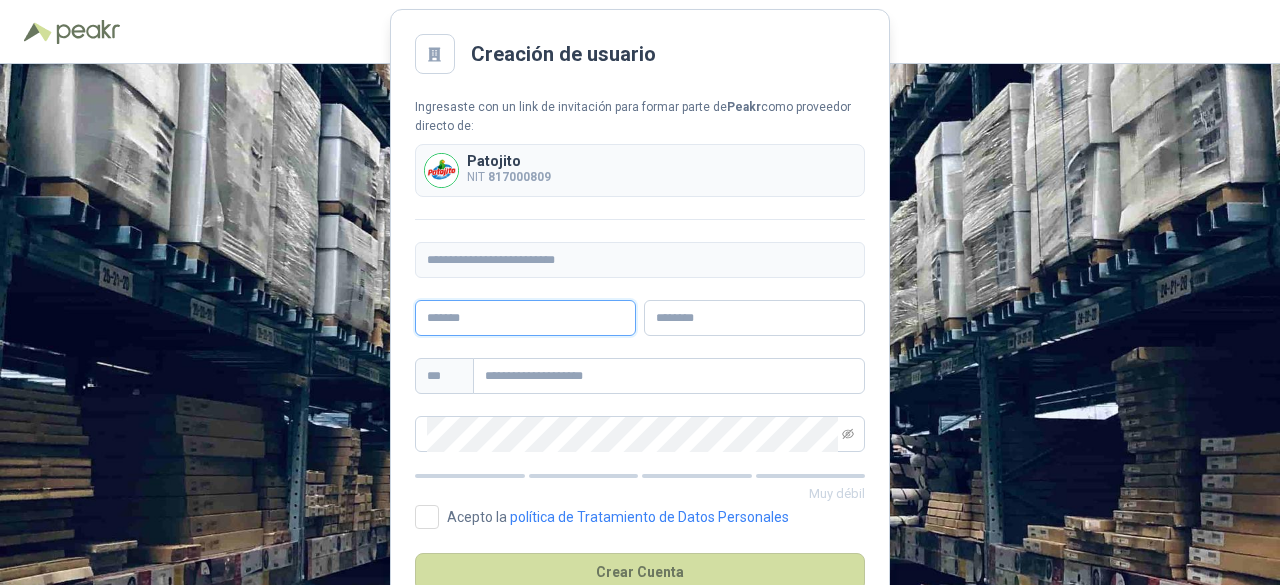 click at bounding box center (525, 318) 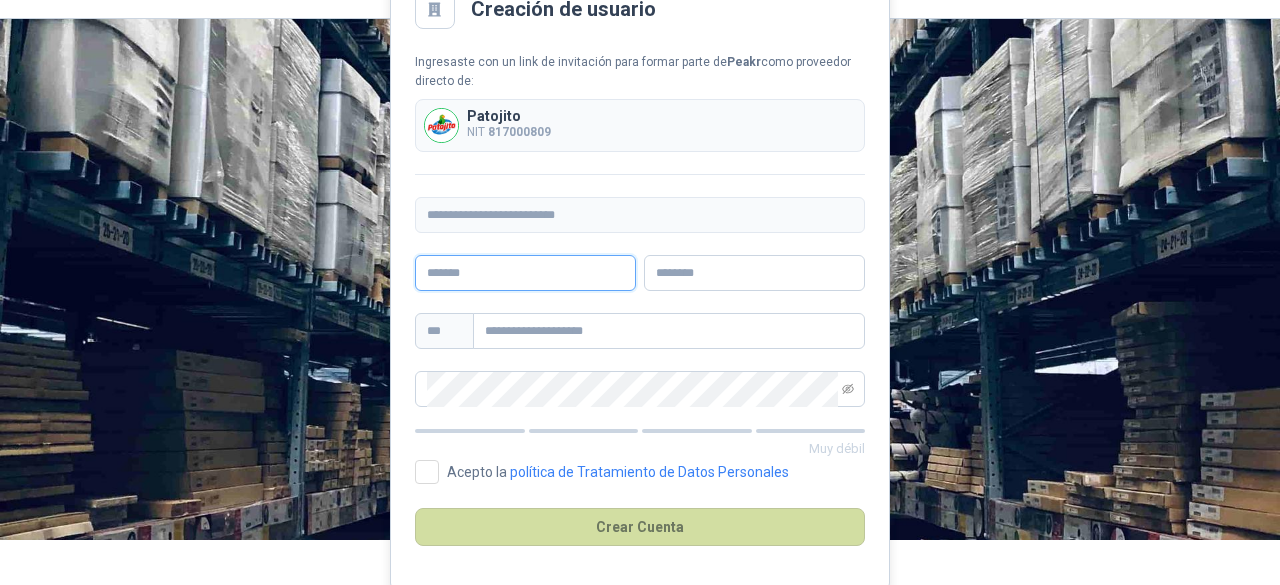 scroll, scrollTop: 46, scrollLeft: 0, axis: vertical 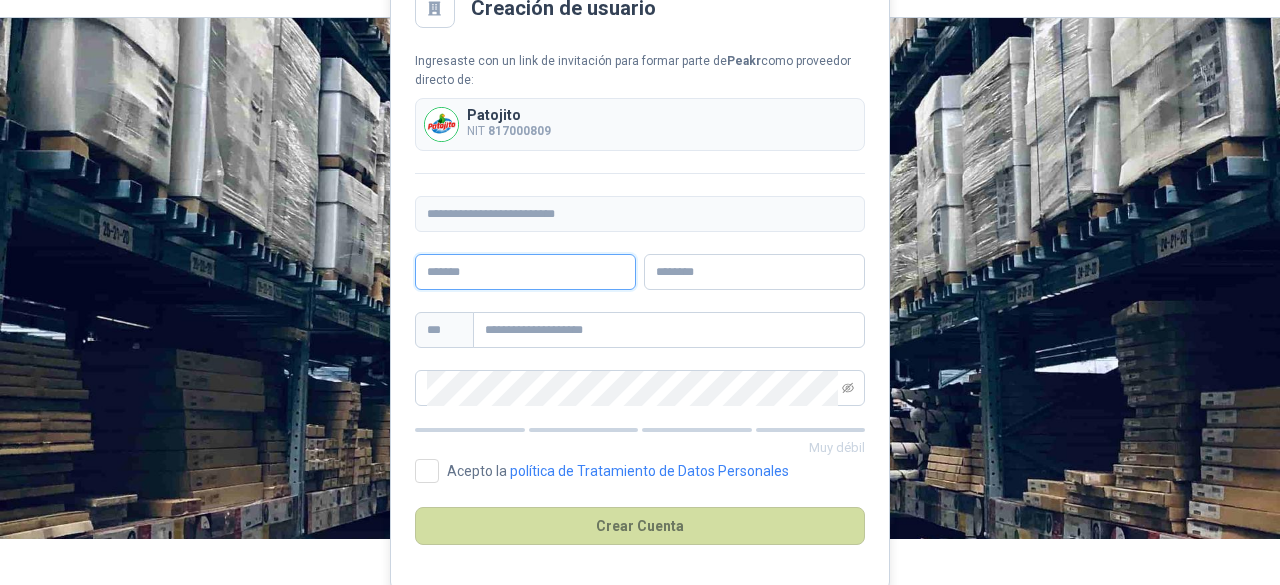 paste on "*********" 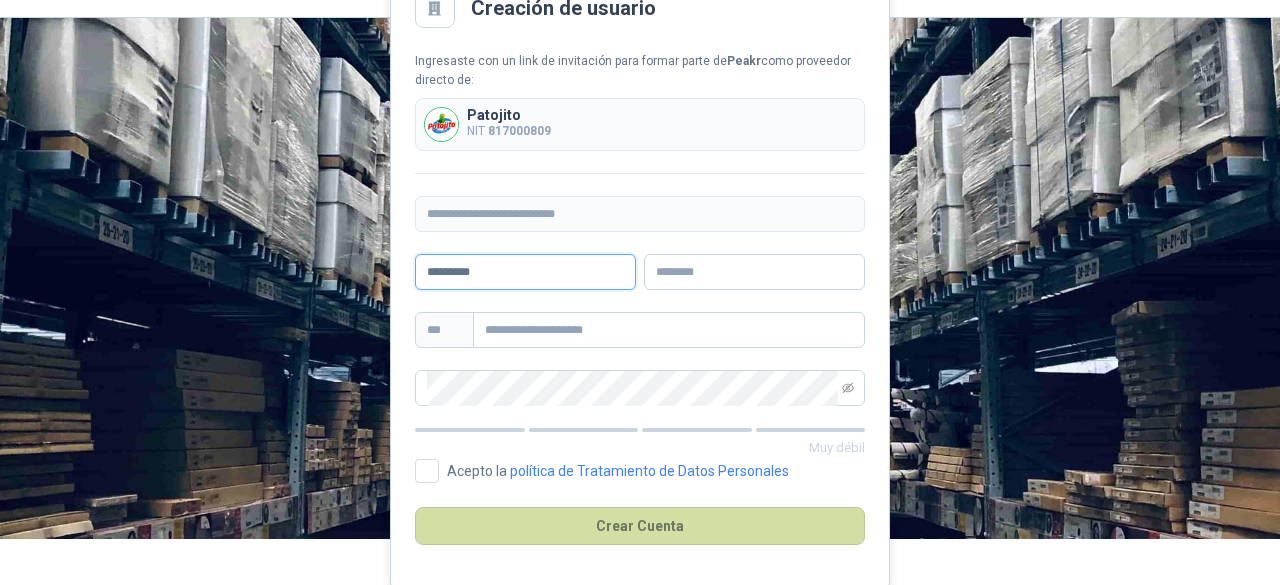 type on "*********" 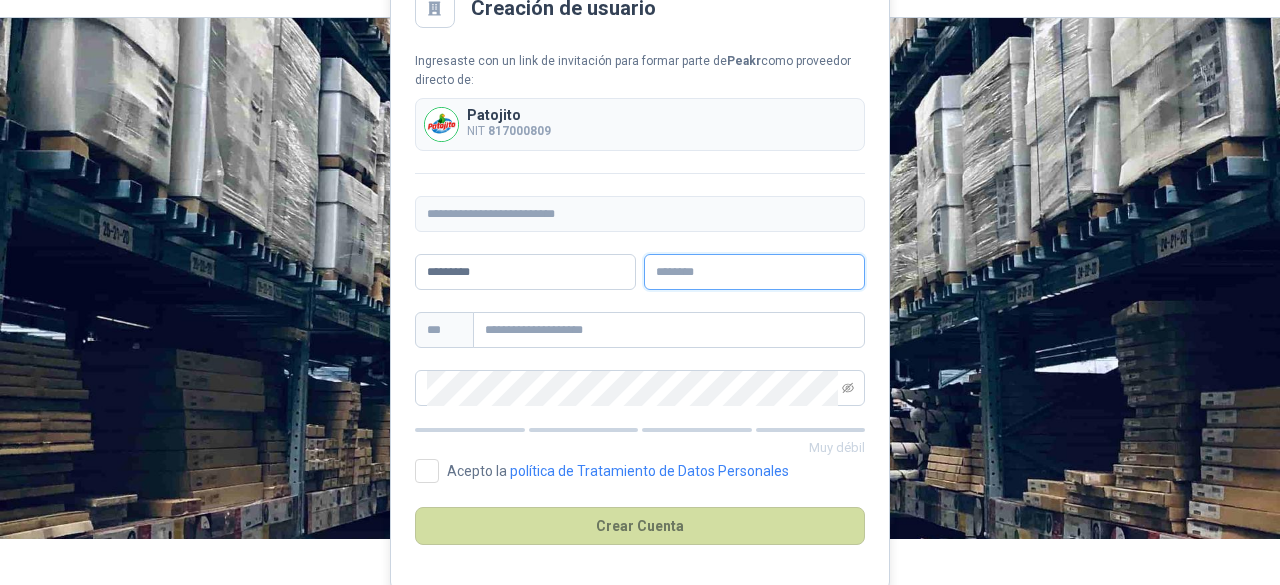 click at bounding box center (754, 272) 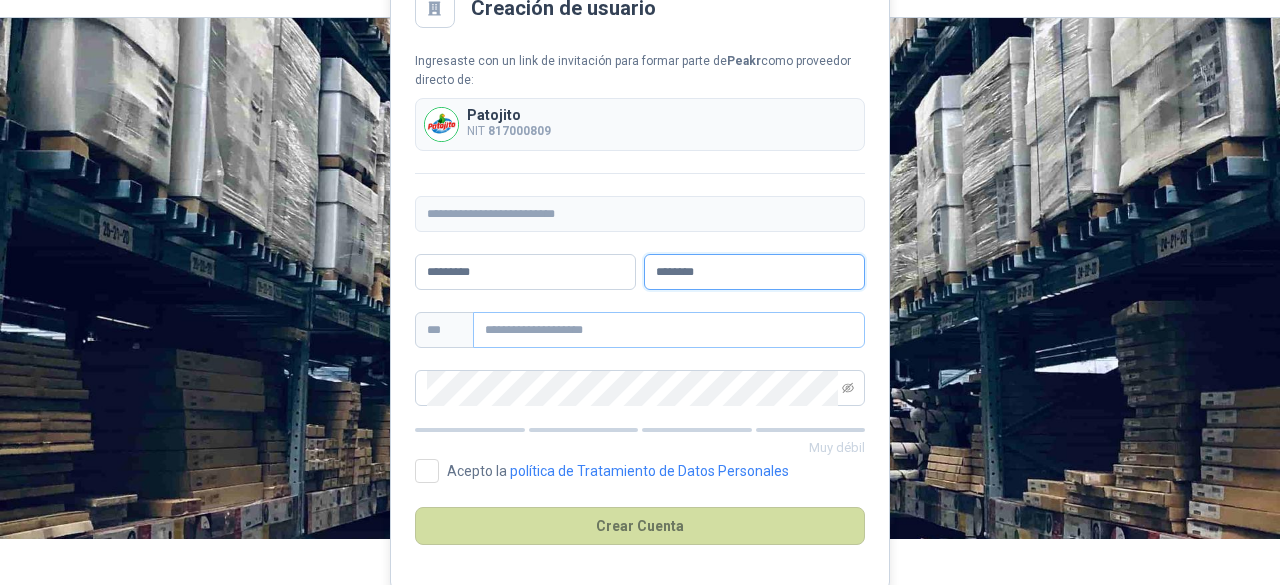 type on "********" 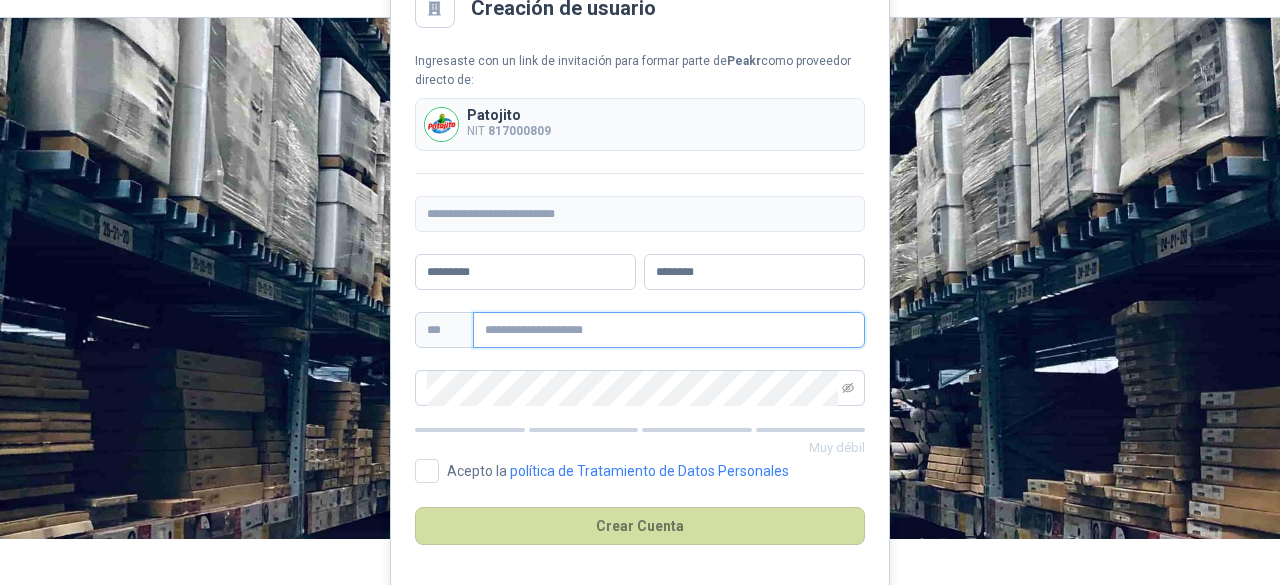 click at bounding box center [669, 330] 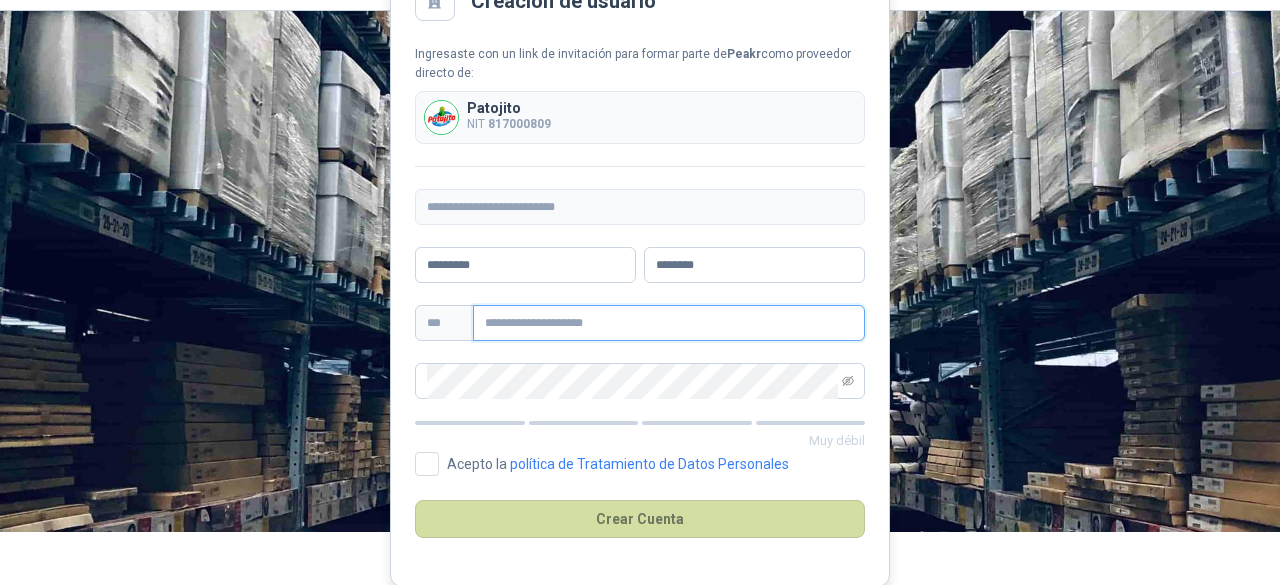 click at bounding box center [669, 323] 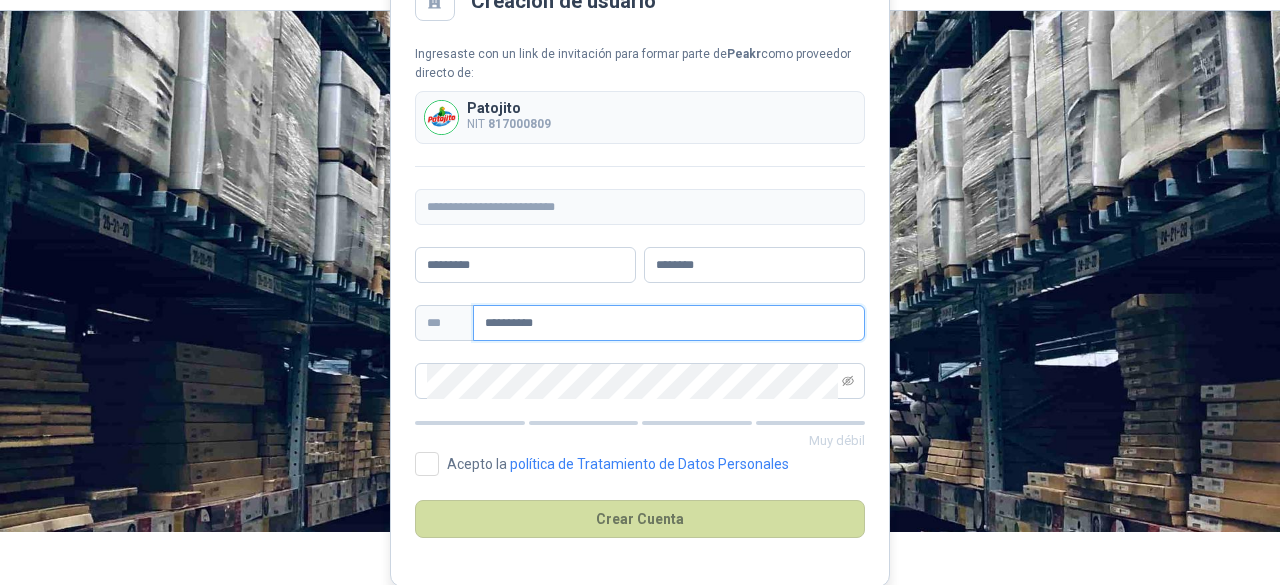 type on "**********" 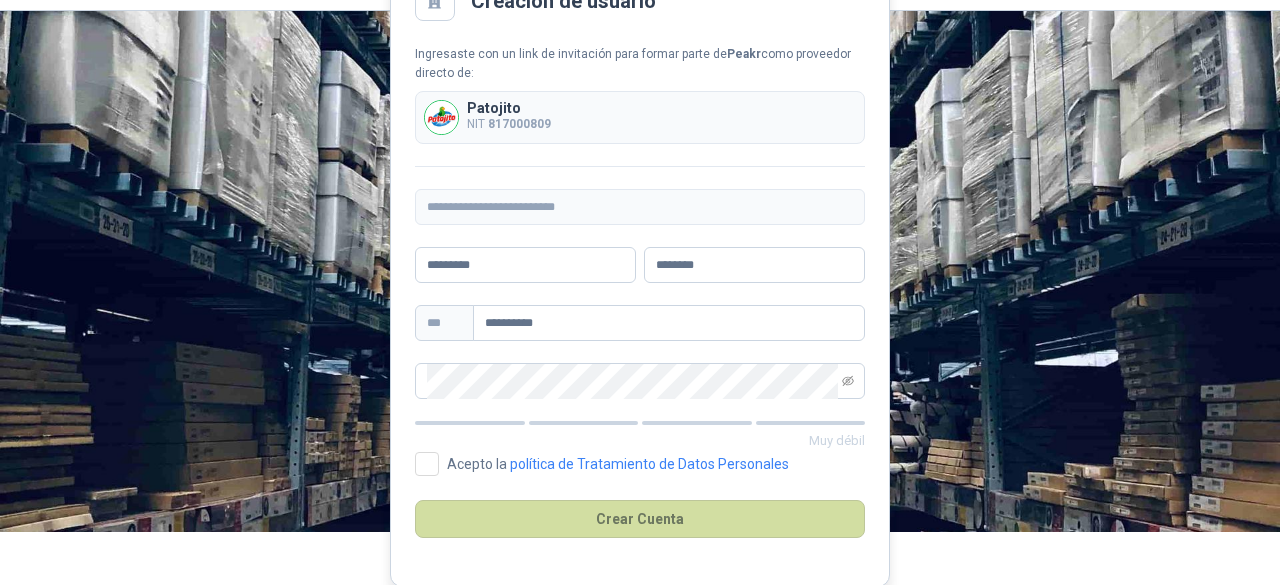 click on "**********" at bounding box center [640, 222] 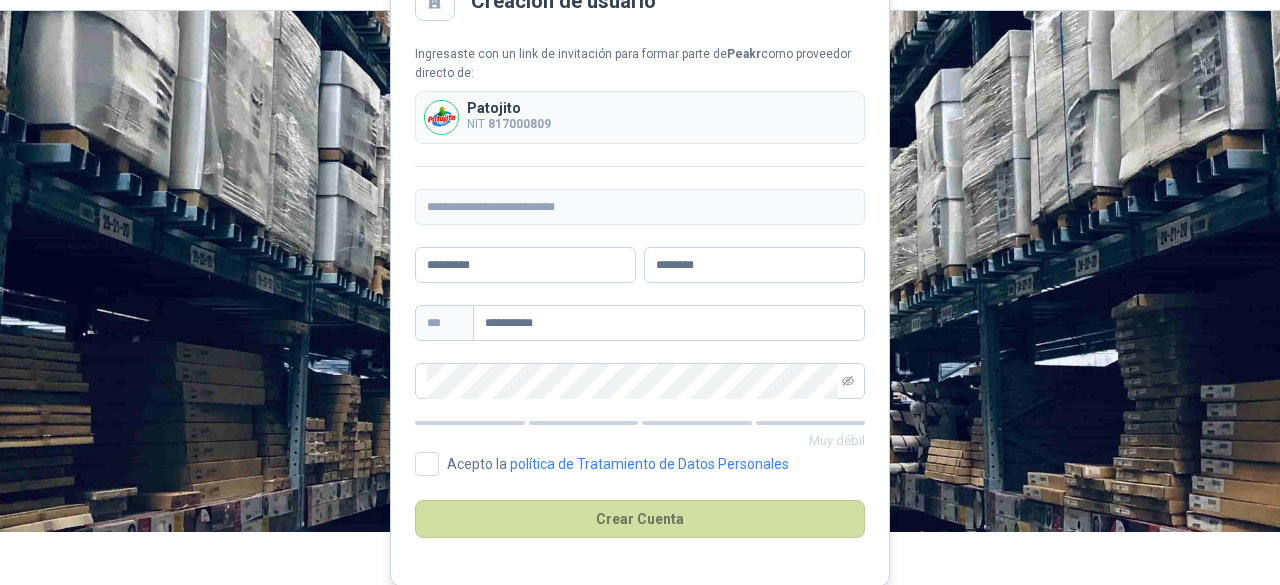 click on "**********" at bounding box center (640, 222) 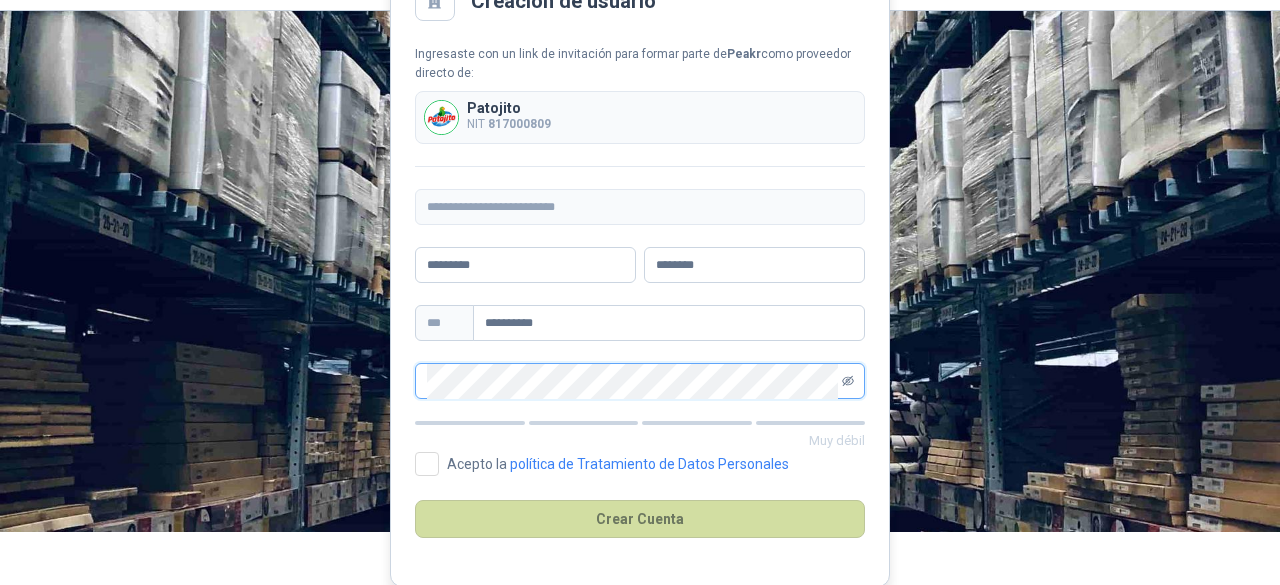 click at bounding box center [848, 381] 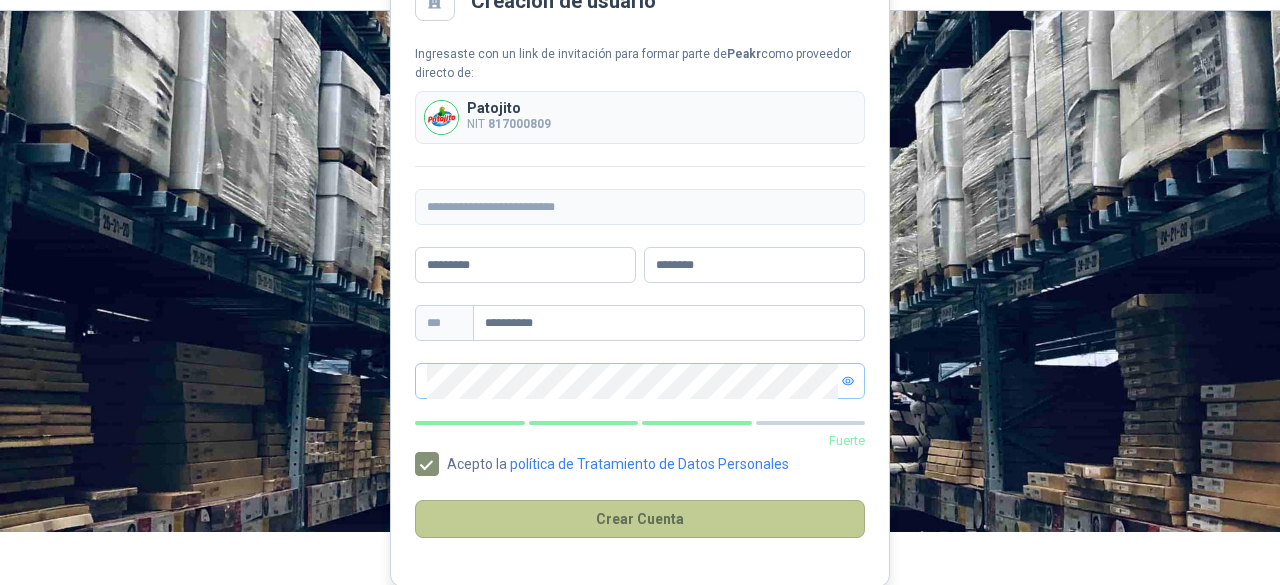 click on "Crear Cuenta" at bounding box center [640, 519] 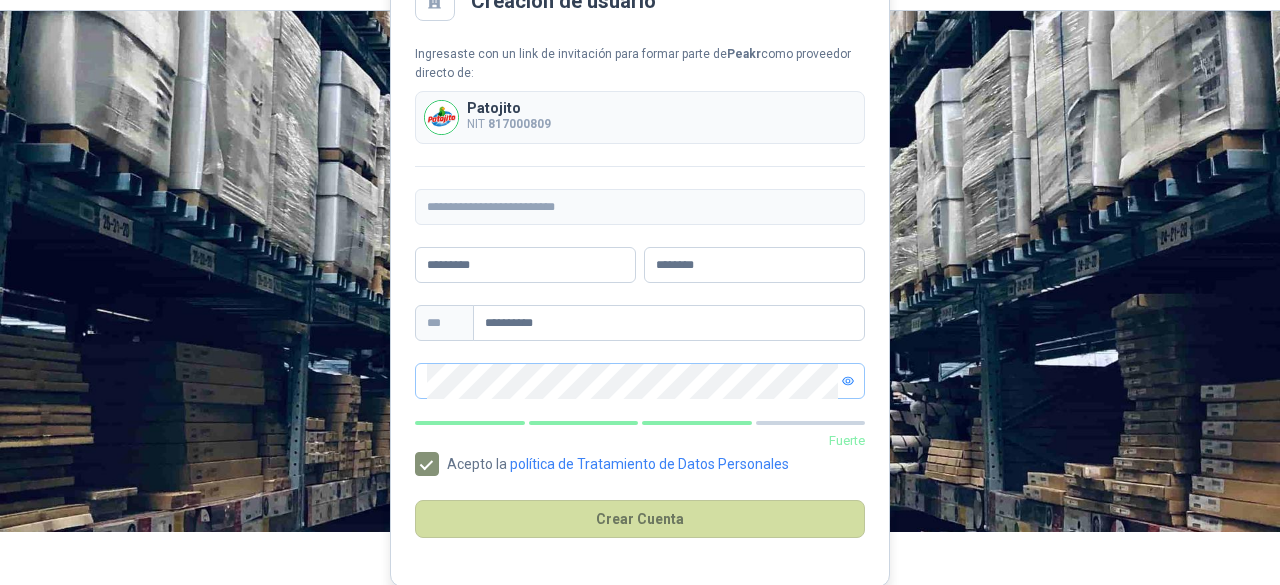 scroll, scrollTop: 0, scrollLeft: 0, axis: both 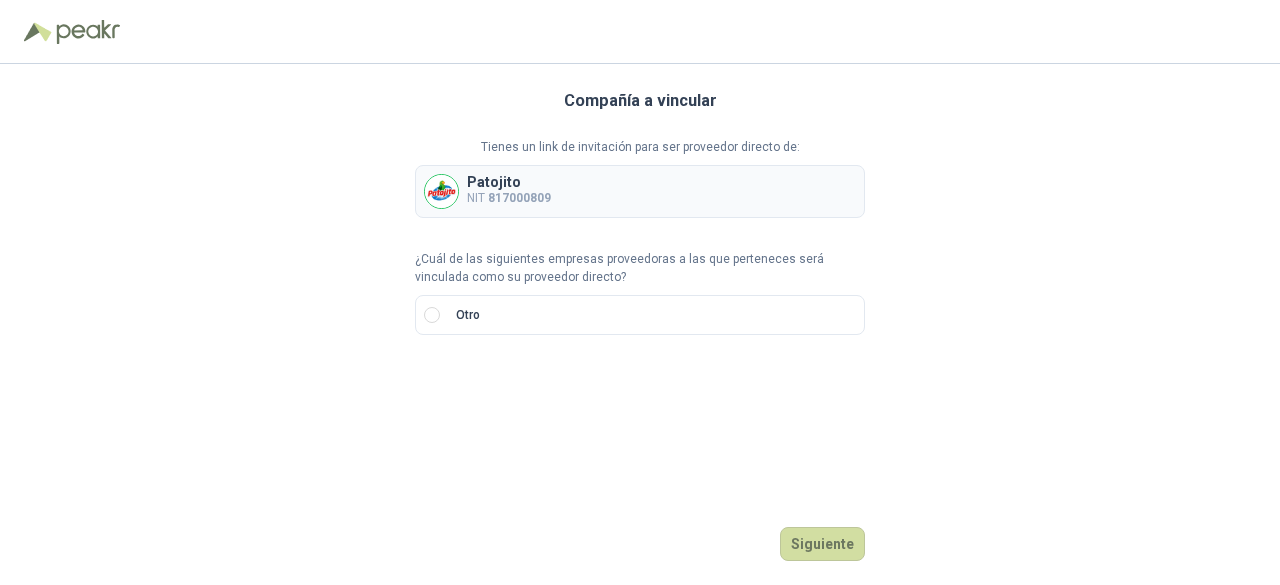 click on "[COMPANY] NIT   [NIT]" at bounding box center [640, 191] 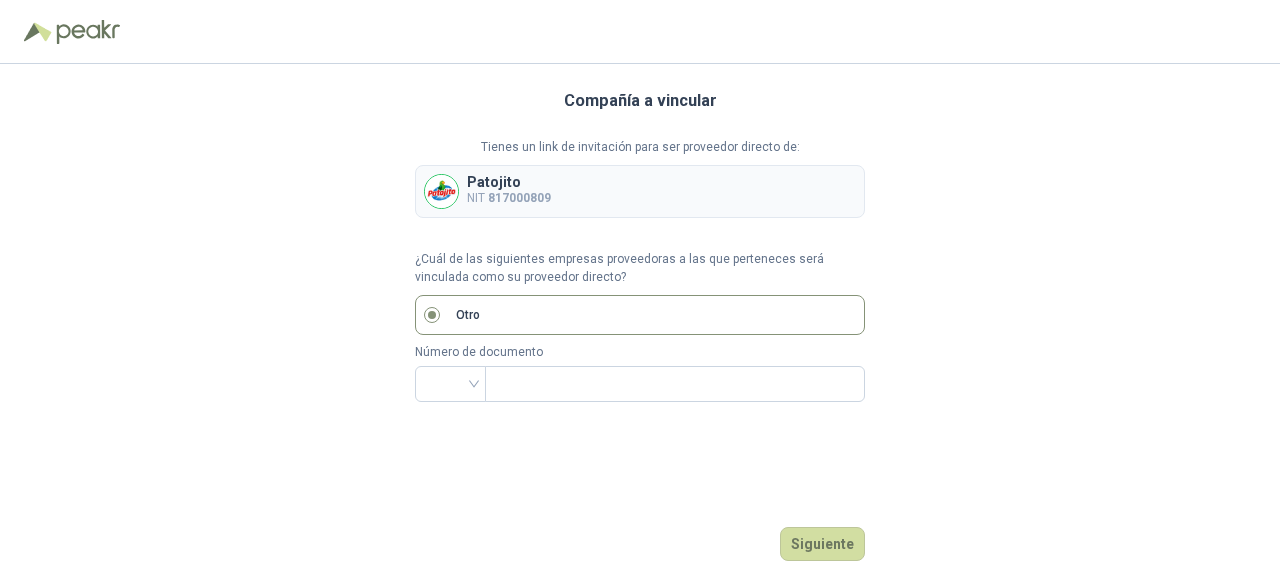click on "Patojito" at bounding box center (509, 182) 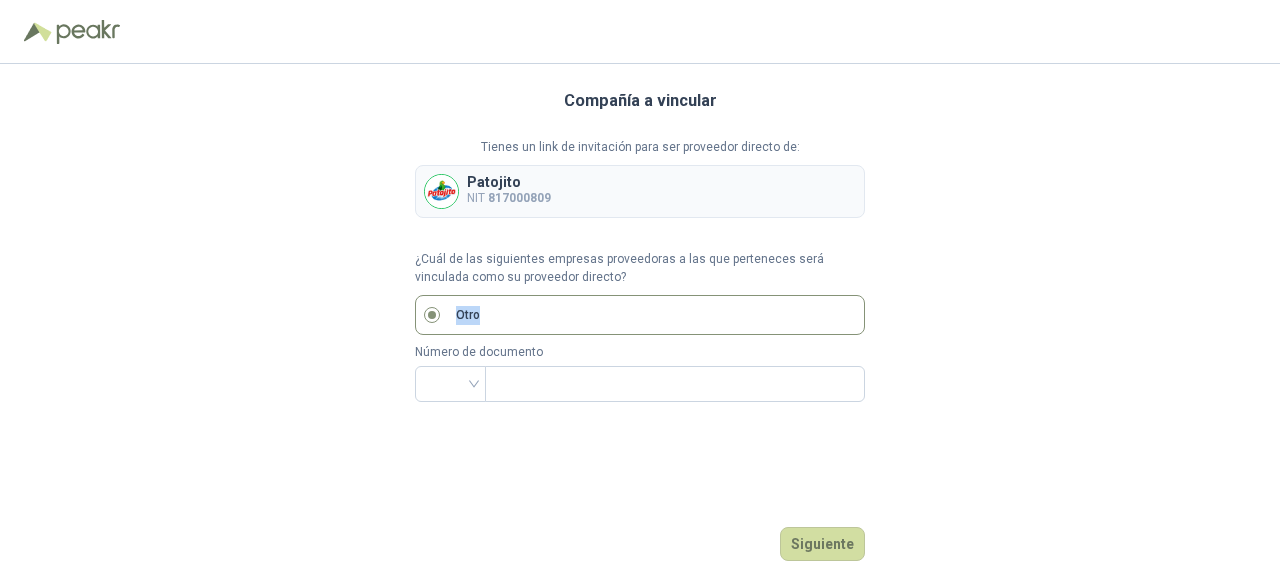 drag, startPoint x: 591, startPoint y: 275, endPoint x: 554, endPoint y: 317, distance: 55.97321 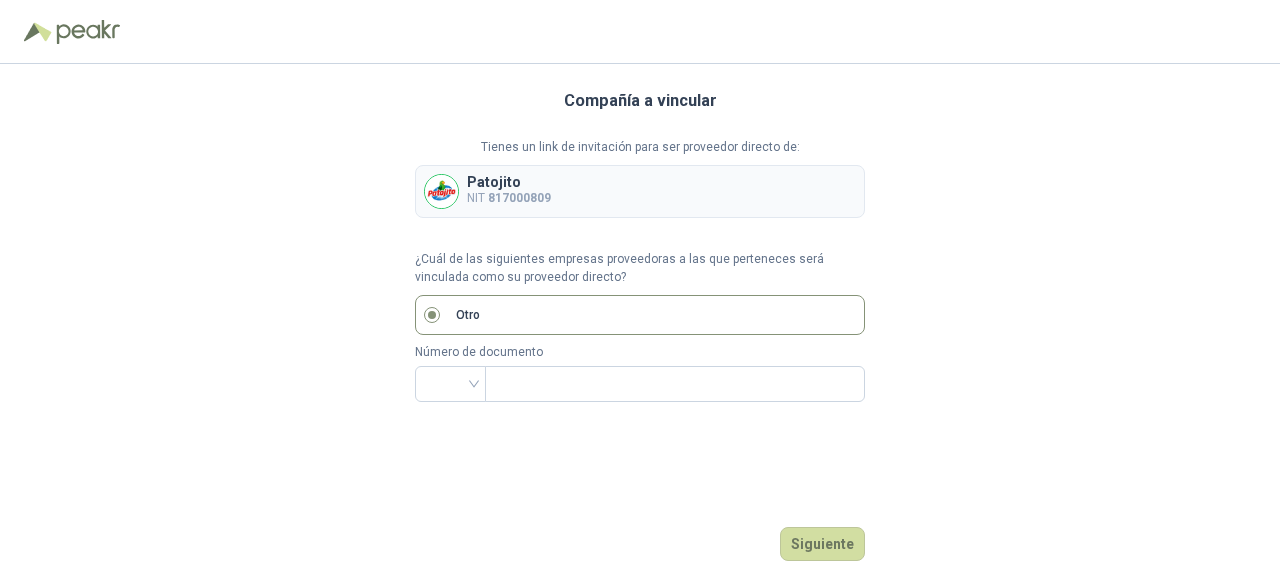 click on "Otro" at bounding box center [640, 315] 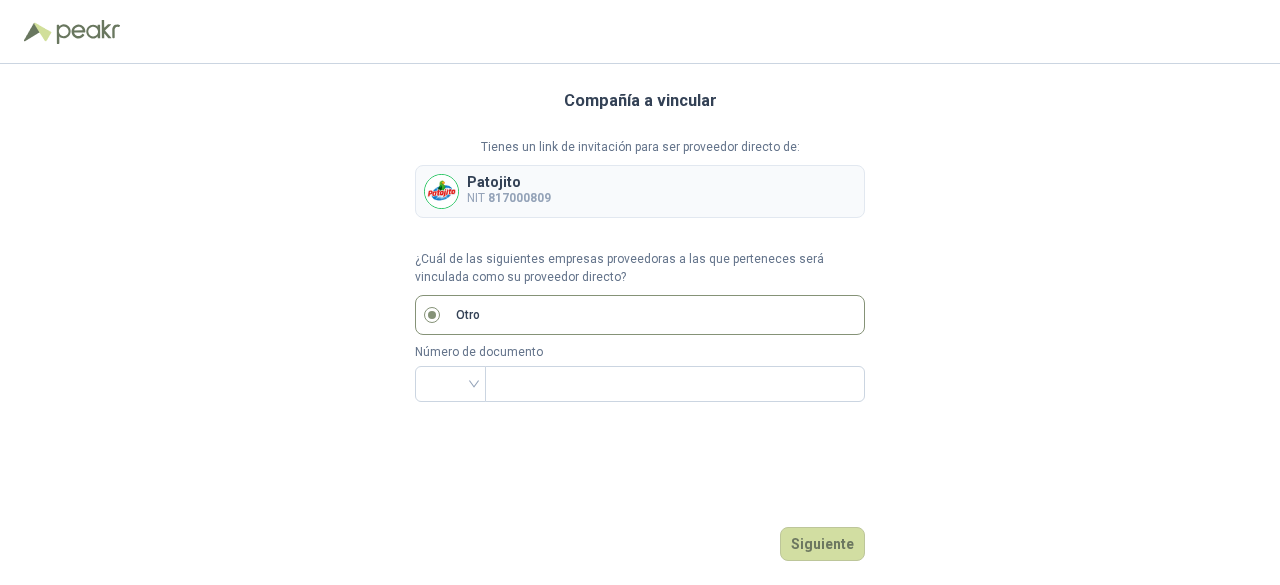 click on "Otro" at bounding box center [468, 315] 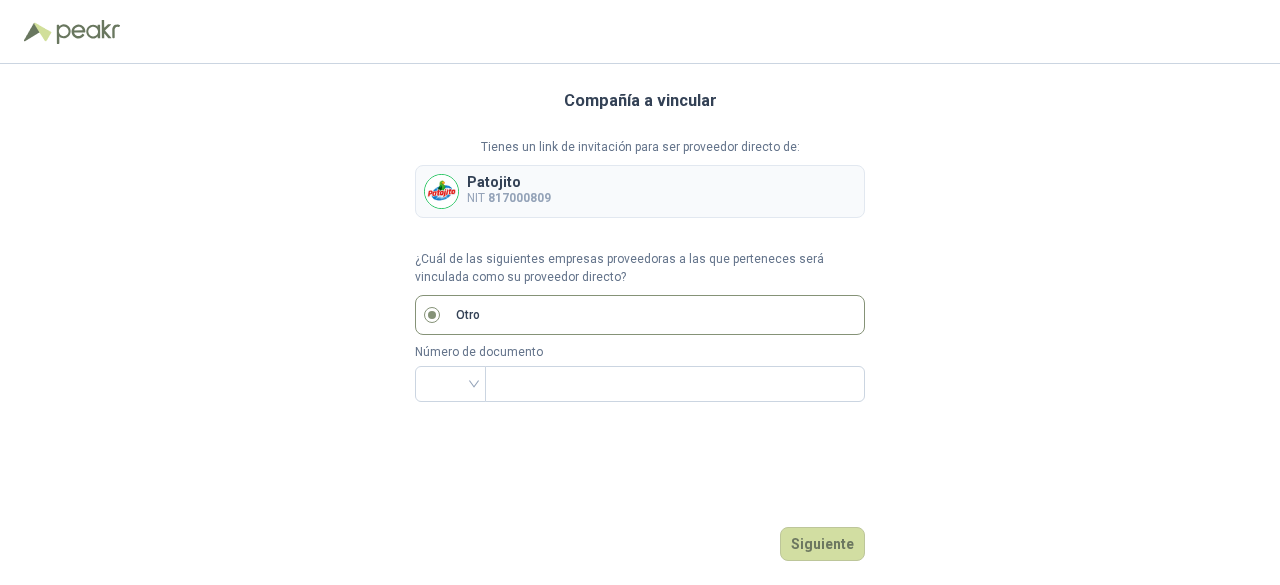 drag, startPoint x: 474, startPoint y: 385, endPoint x: 412, endPoint y: 399, distance: 63.560993 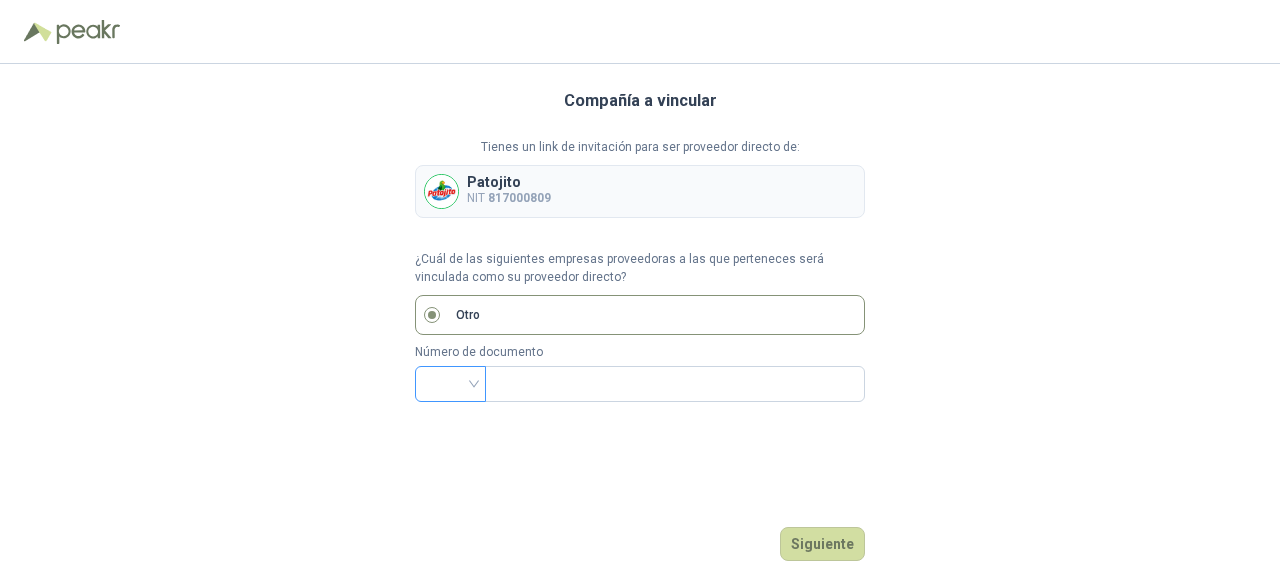 click at bounding box center (450, 382) 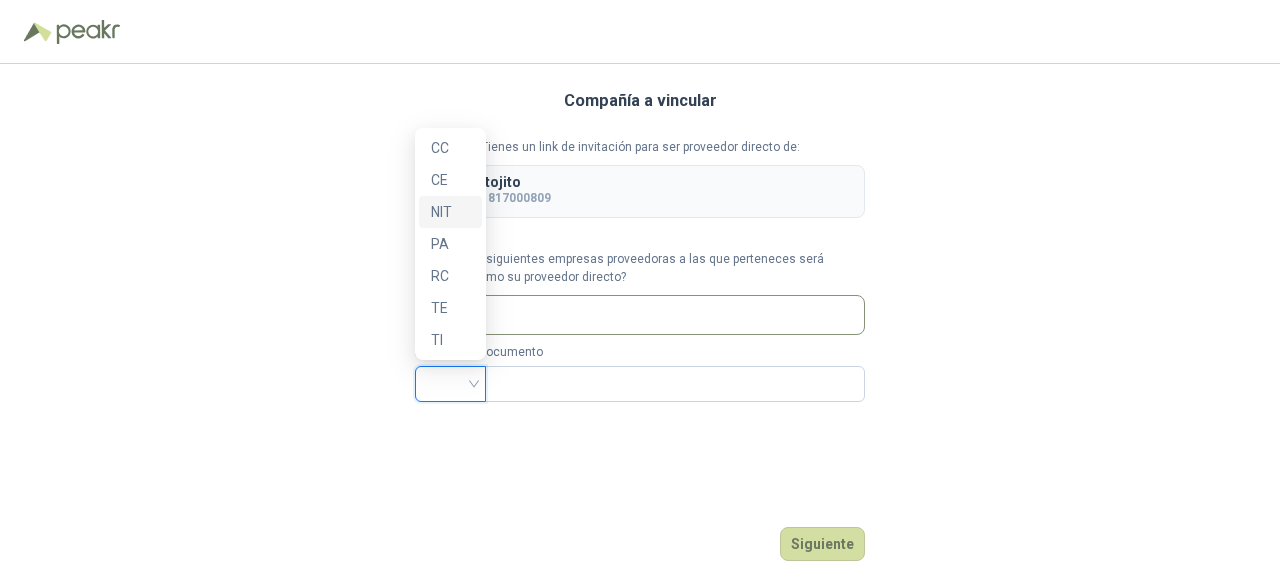 click on "NIT" at bounding box center [450, 212] 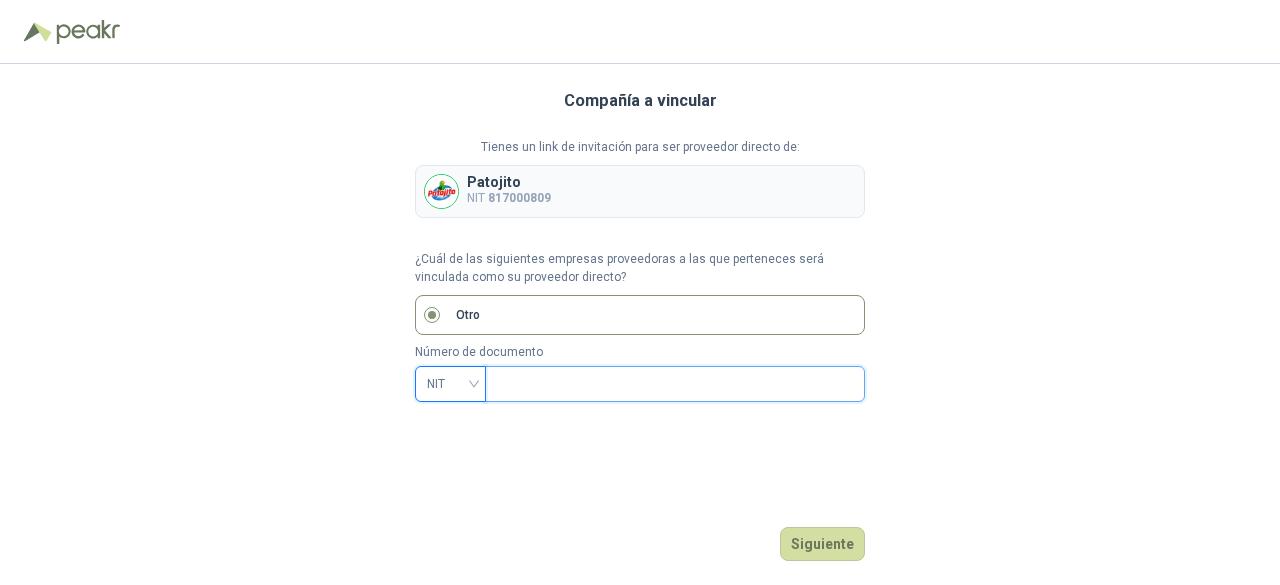 click at bounding box center (673, 384) 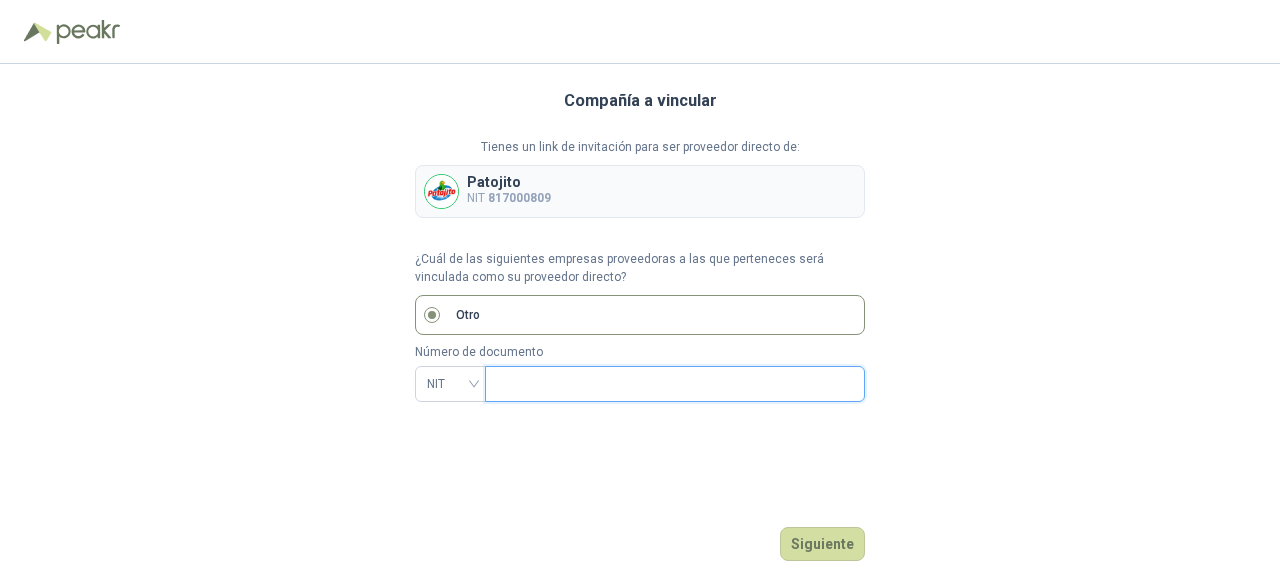 click at bounding box center (673, 384) 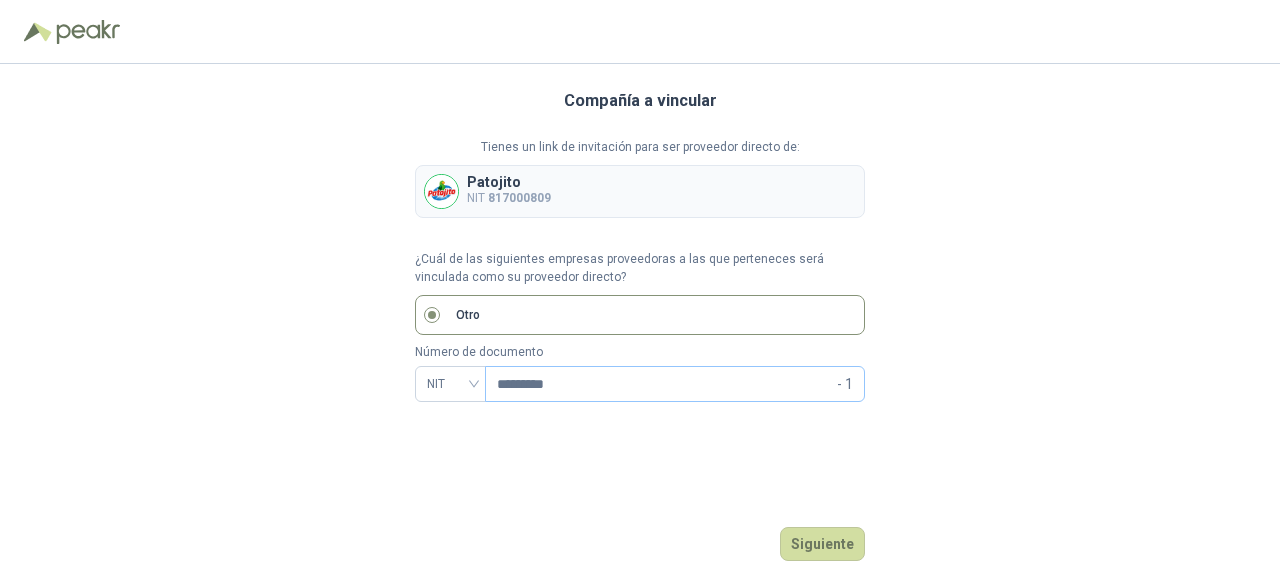 click on "- 1" at bounding box center (845, 384) 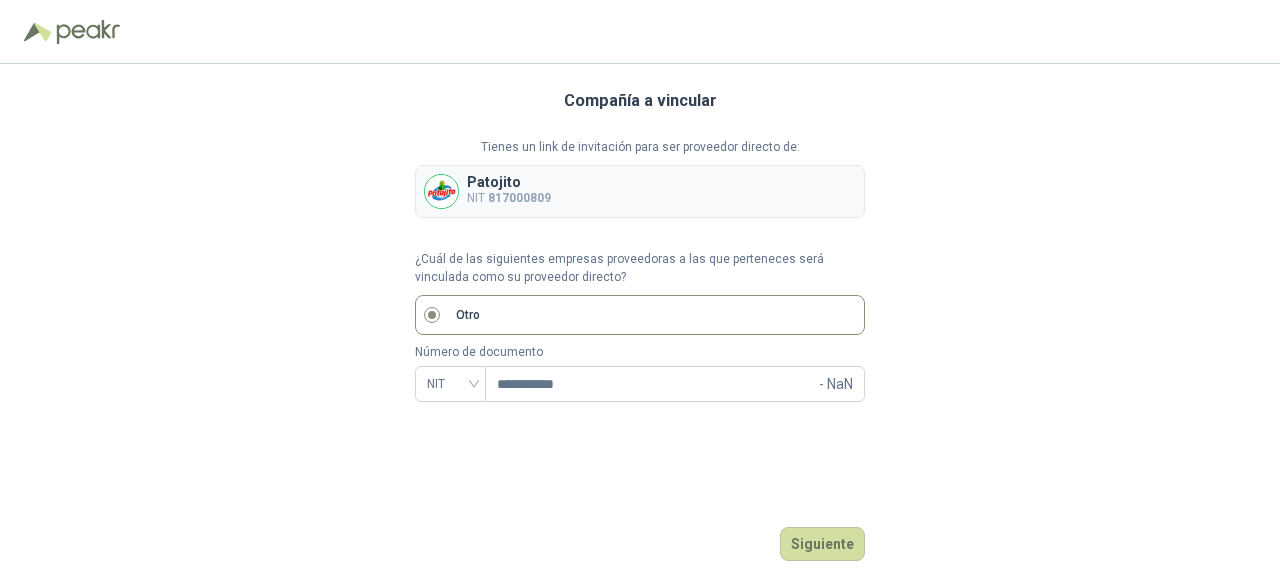 click on "**********" at bounding box center [640, 324] 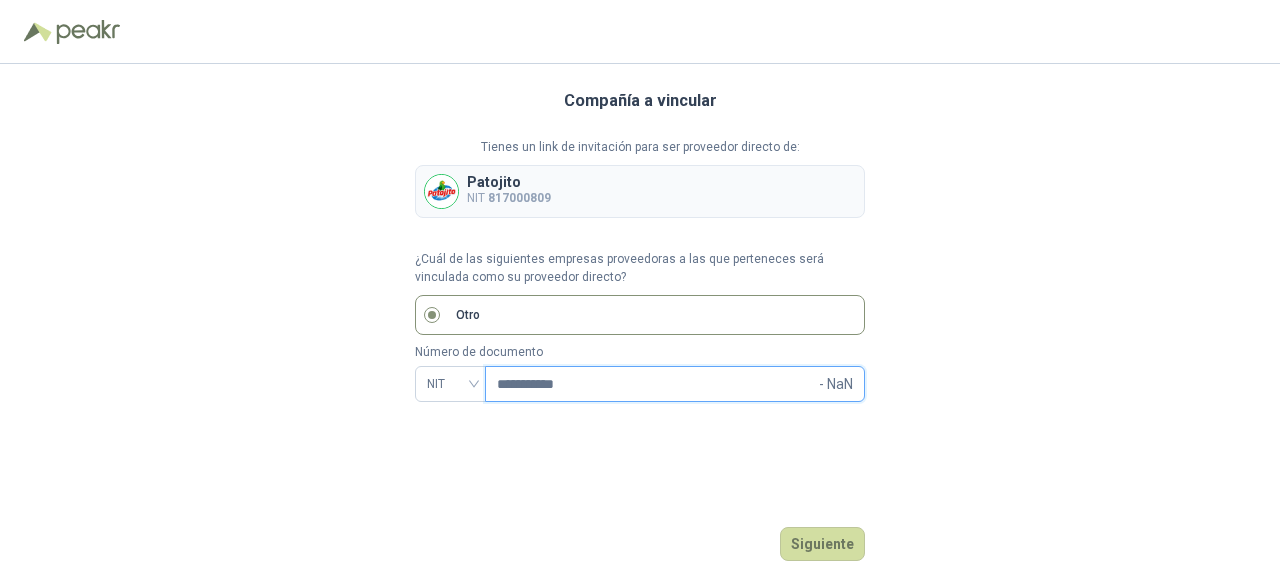 click on "**********" at bounding box center [656, 384] 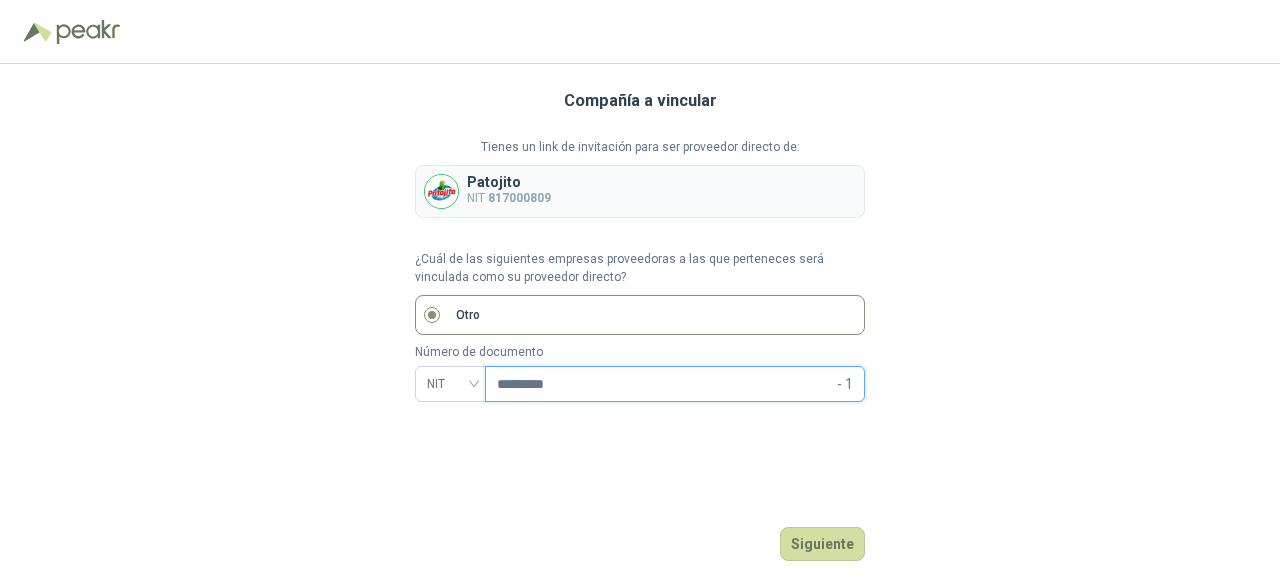 type on "*********" 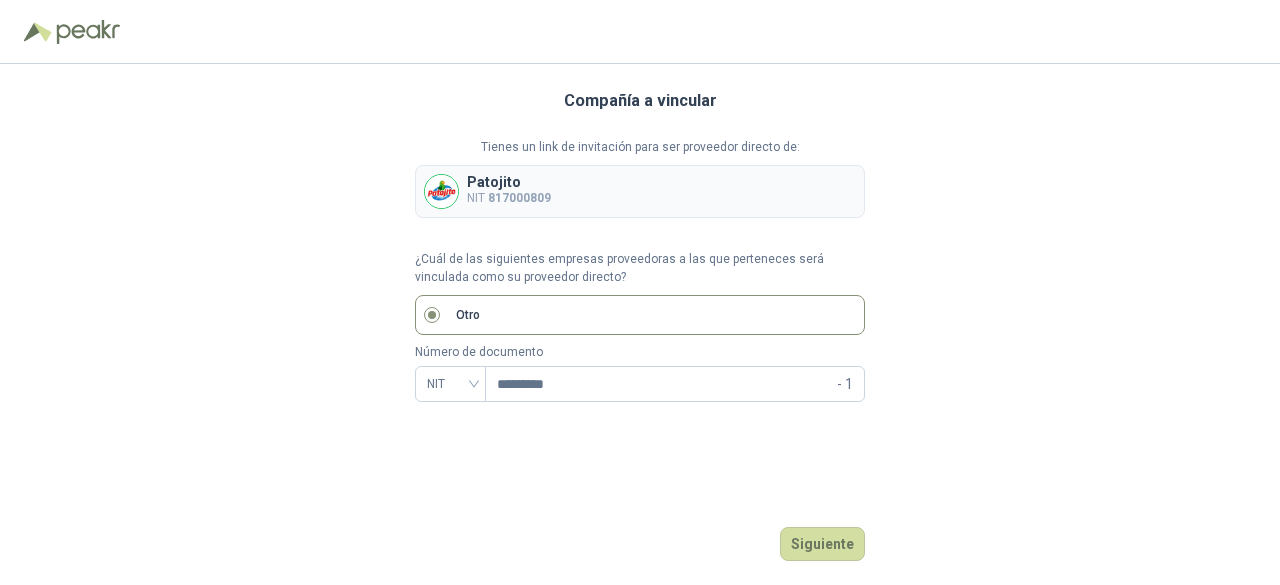 click on "Compañía a vincular Tienes un link de invitación para ser proveedor directo de: [COMPANY] NIT   [NIT] ¿Cuál de las siguientes empresas proveedoras a las que perteneces será vinculada como su proveedor directo? Otro Número de documento NIT ********* - 1 Siguiente" at bounding box center [640, 324] 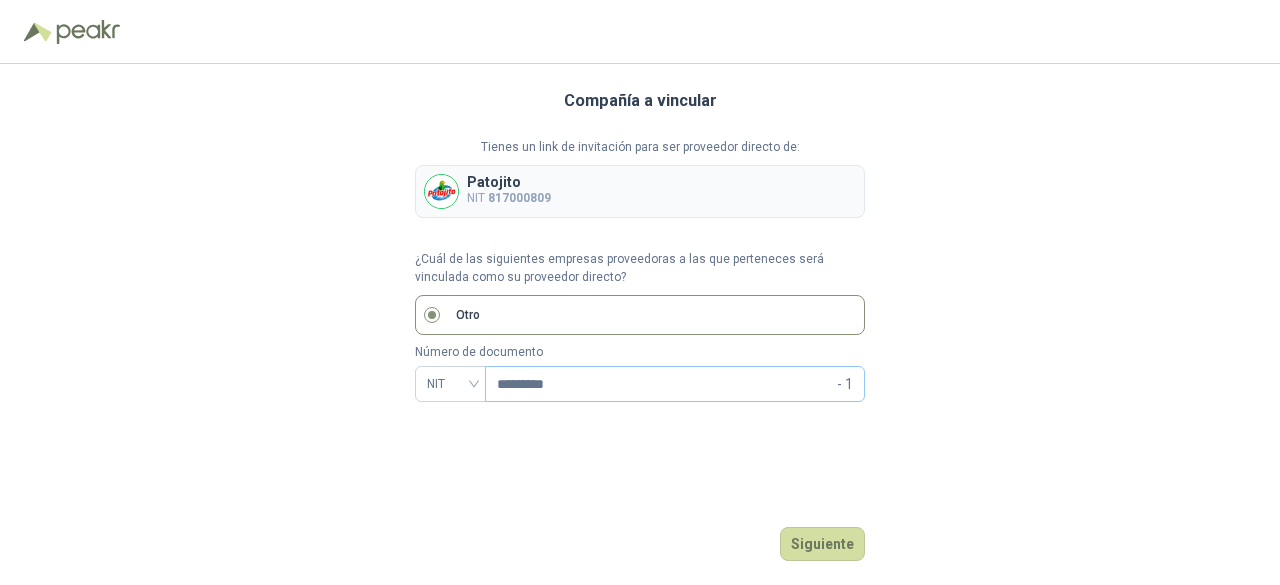 click on "********* - 1" at bounding box center (675, 384) 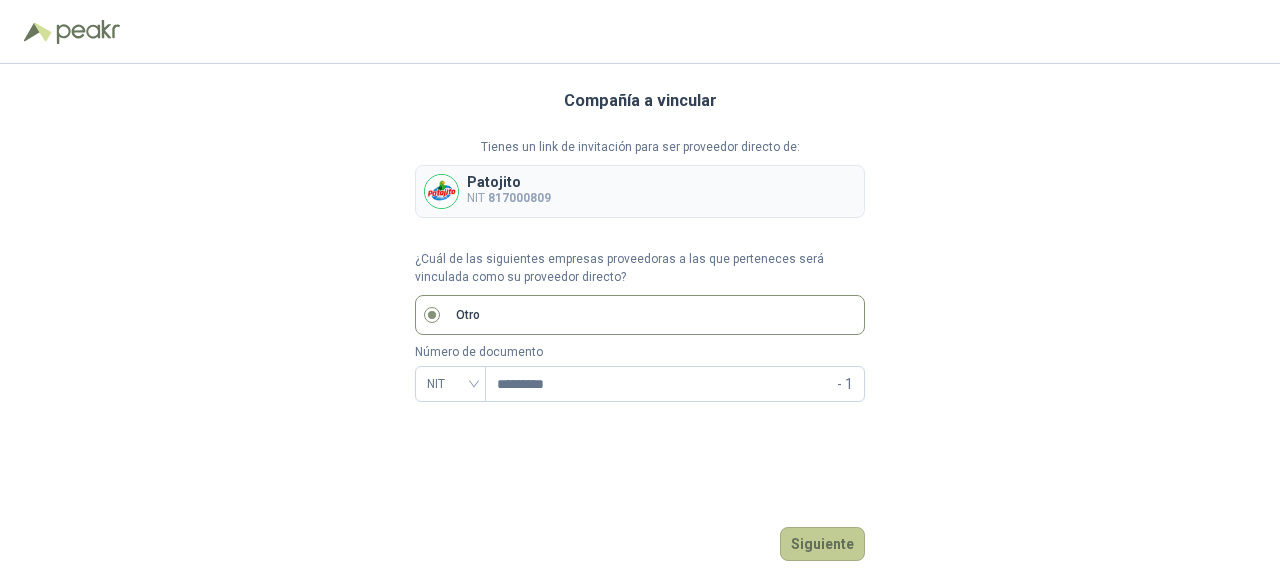 click on "Siguiente" at bounding box center [822, 544] 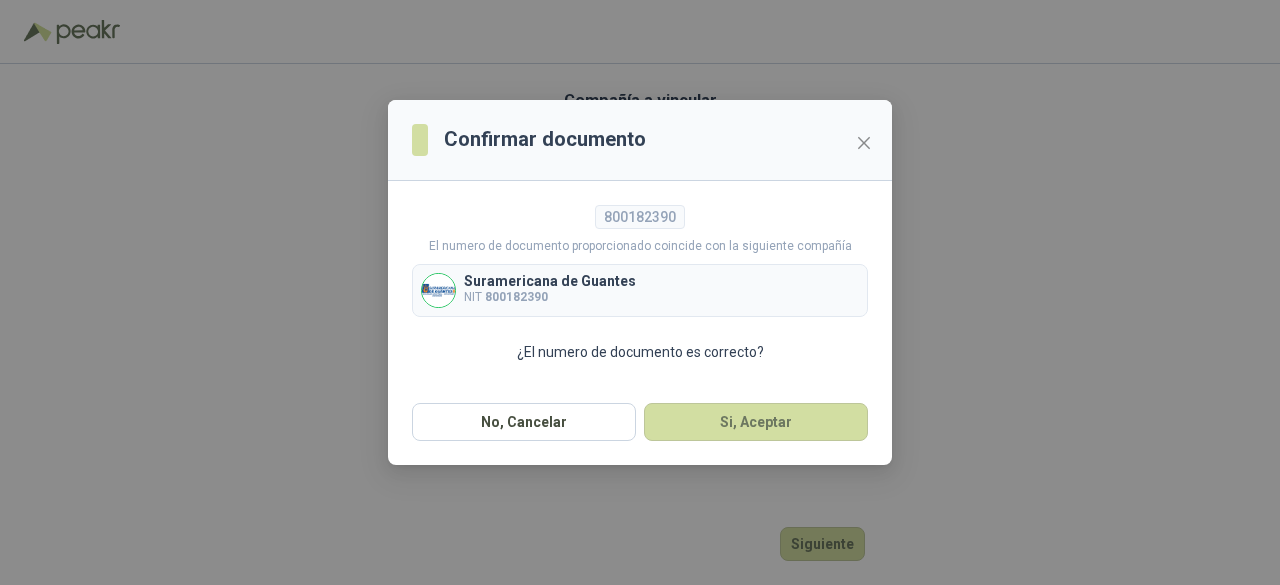 click on "NIT   [NIT]" at bounding box center [550, 297] 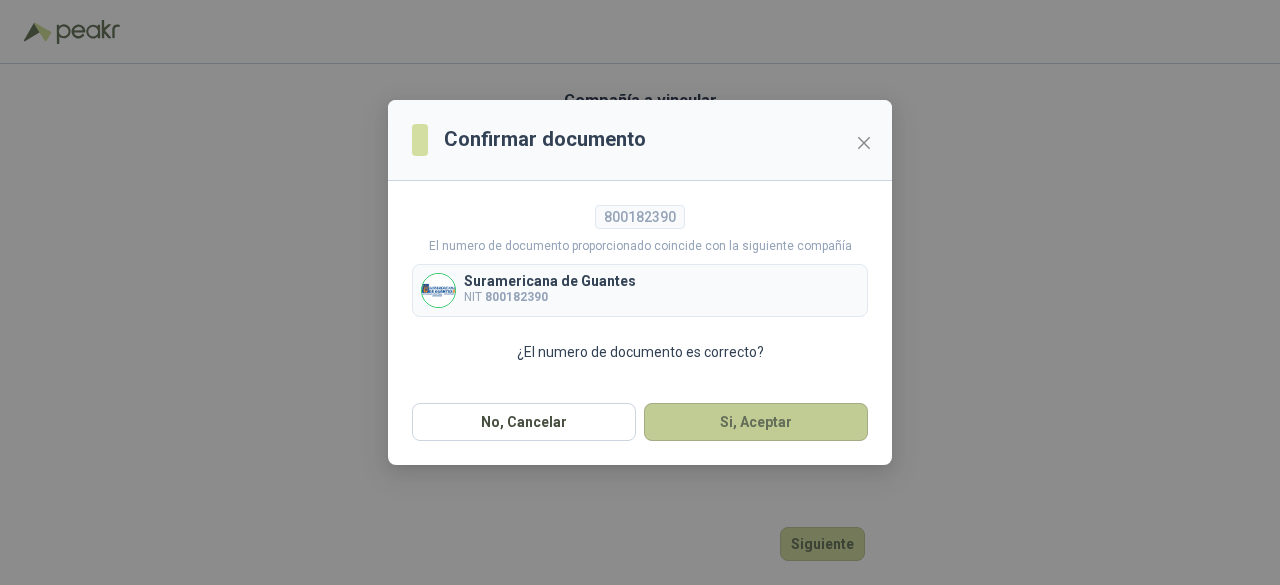 click on "Si, Aceptar" at bounding box center [756, 422] 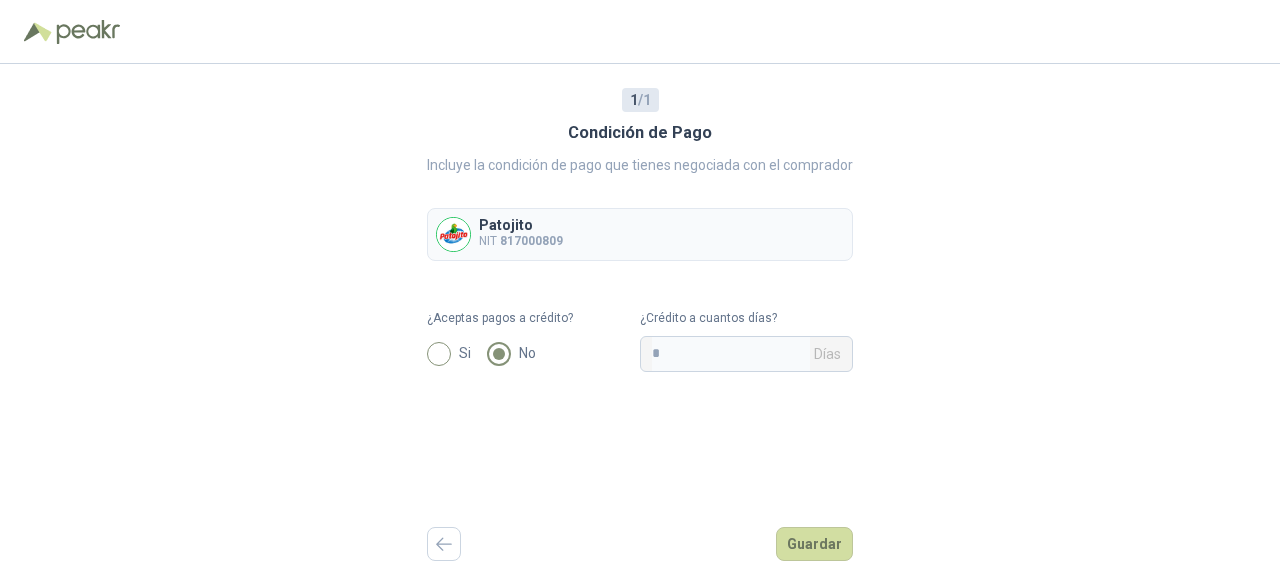 click on "Si" at bounding box center (465, 353) 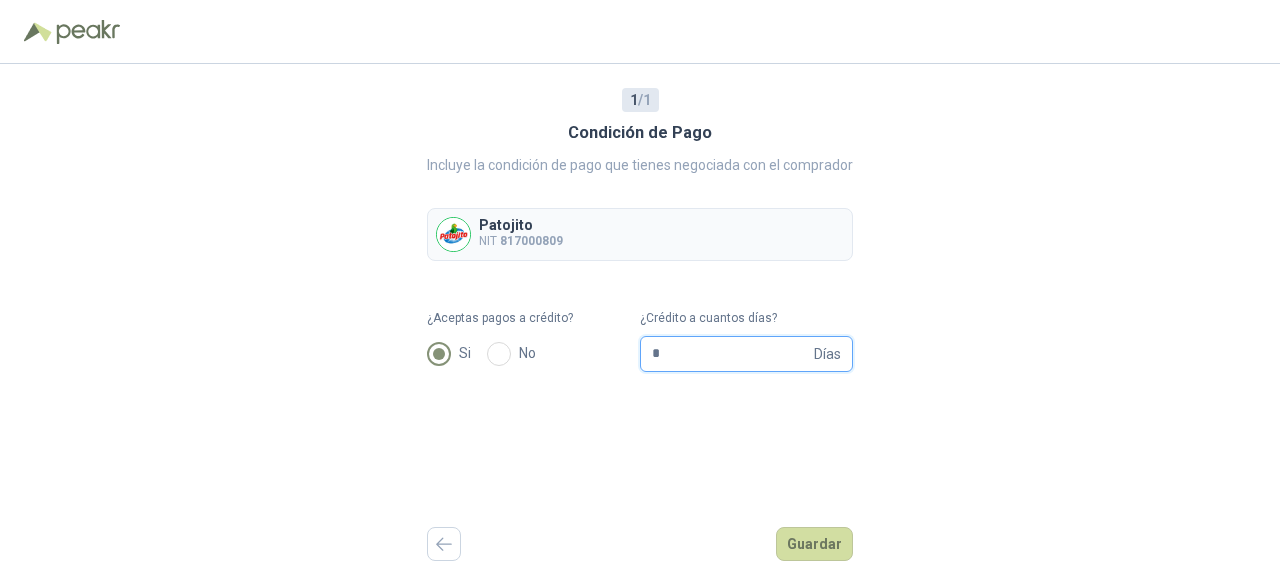 click on "*" at bounding box center (731, 354) 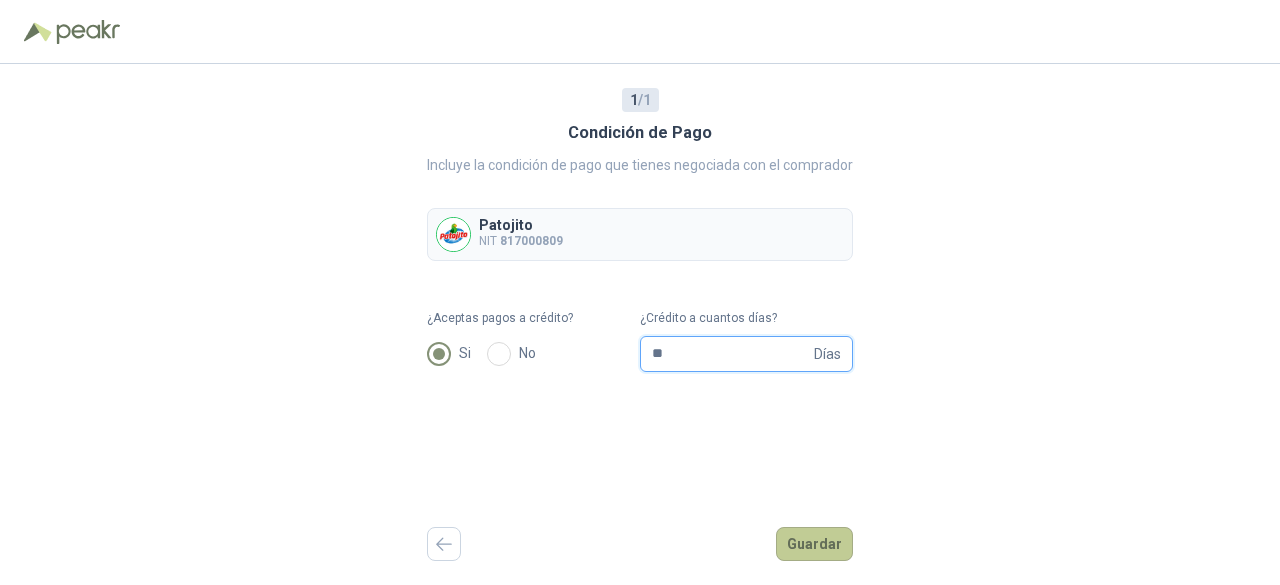 type on "**" 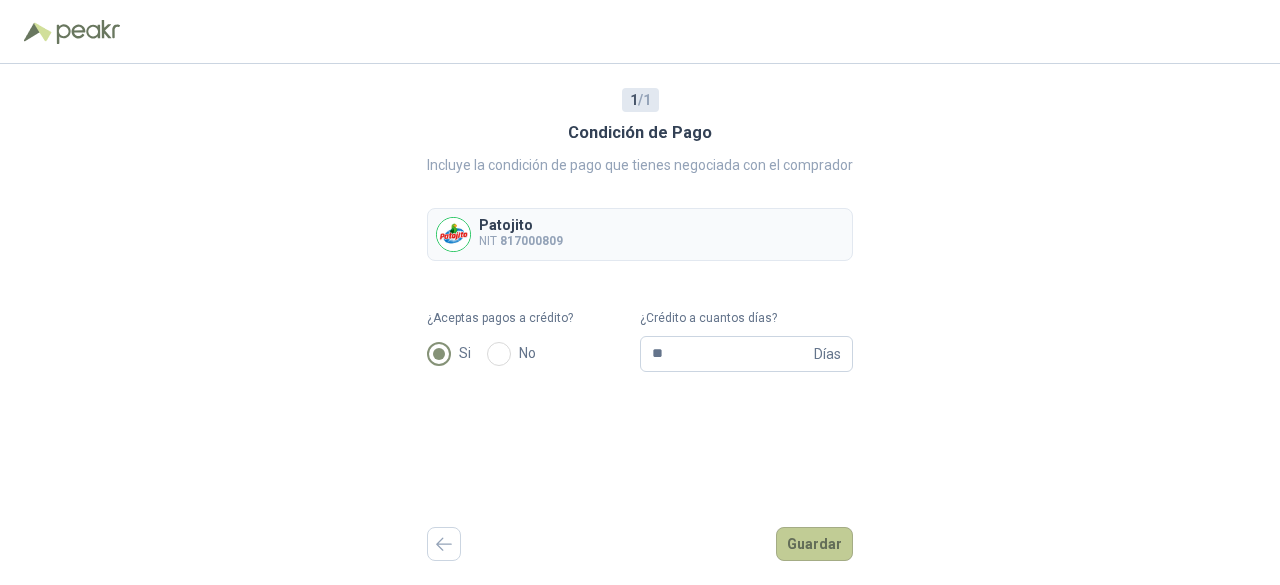 click on "Guardar" at bounding box center (814, 544) 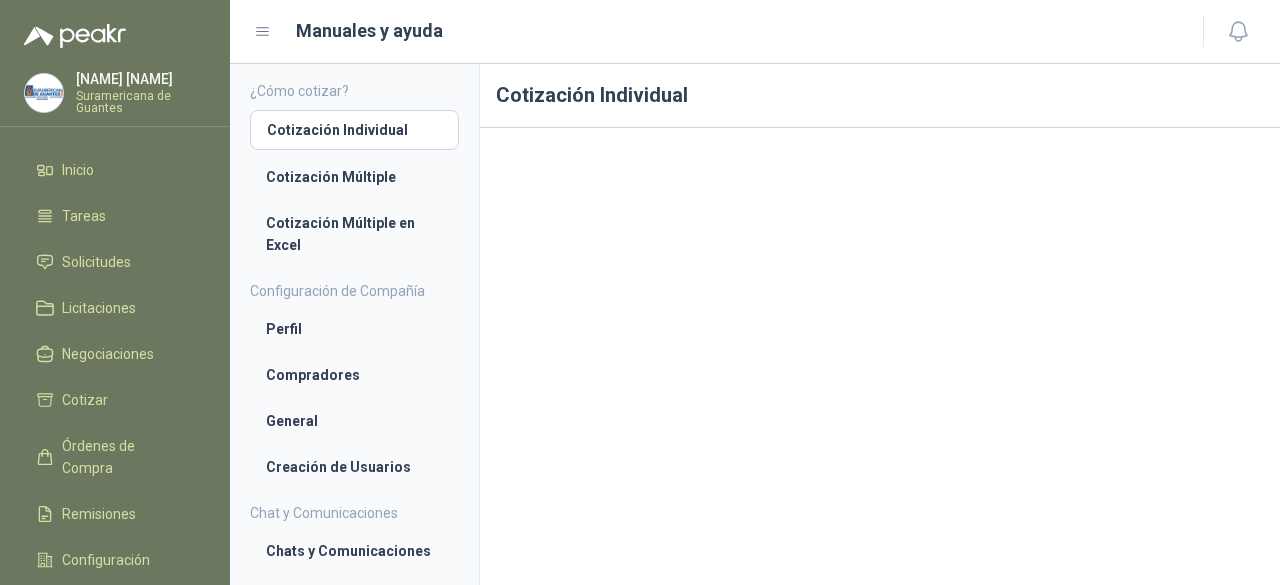 scroll, scrollTop: 4, scrollLeft: 0, axis: vertical 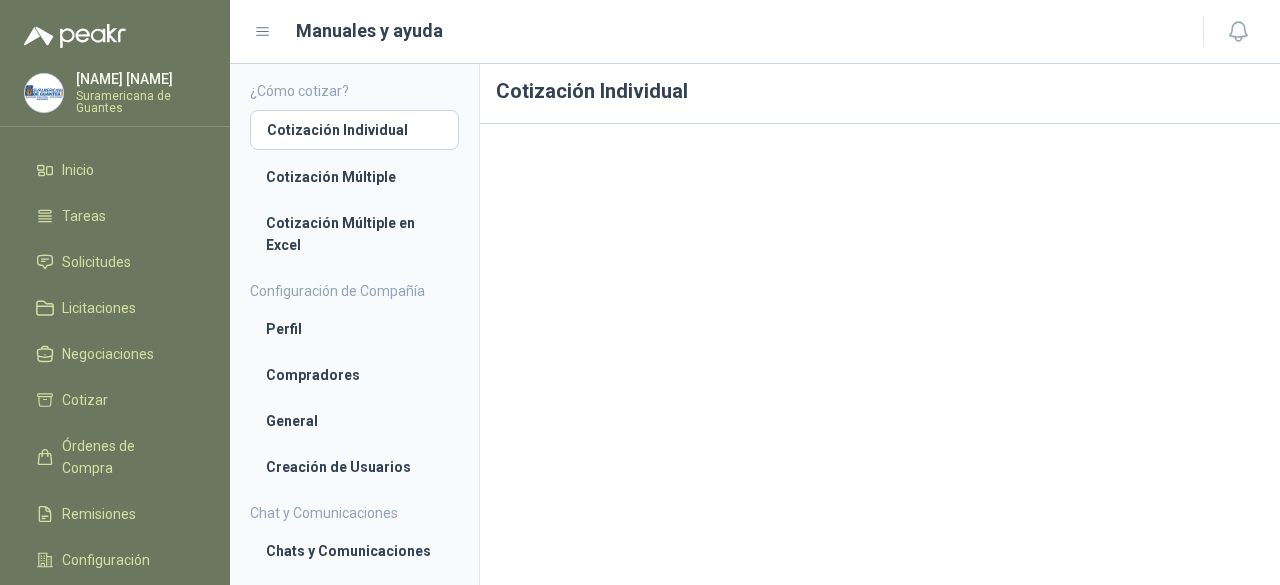 click on "Manuales y ayuda" at bounding box center [755, 32] 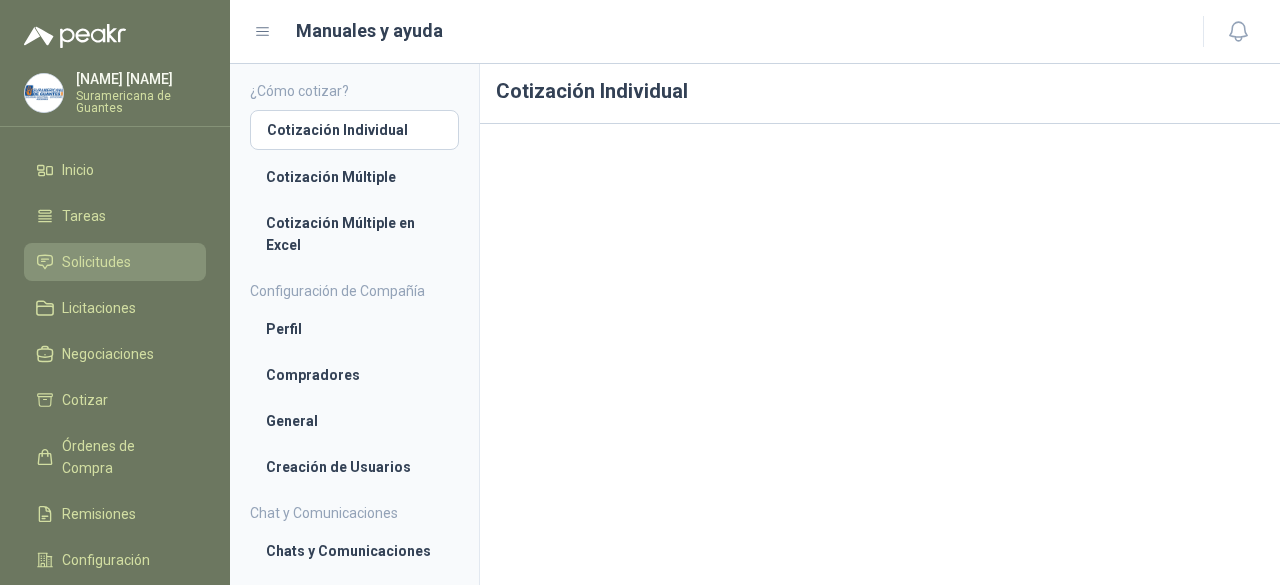 click on "Solicitudes" at bounding box center (96, 262) 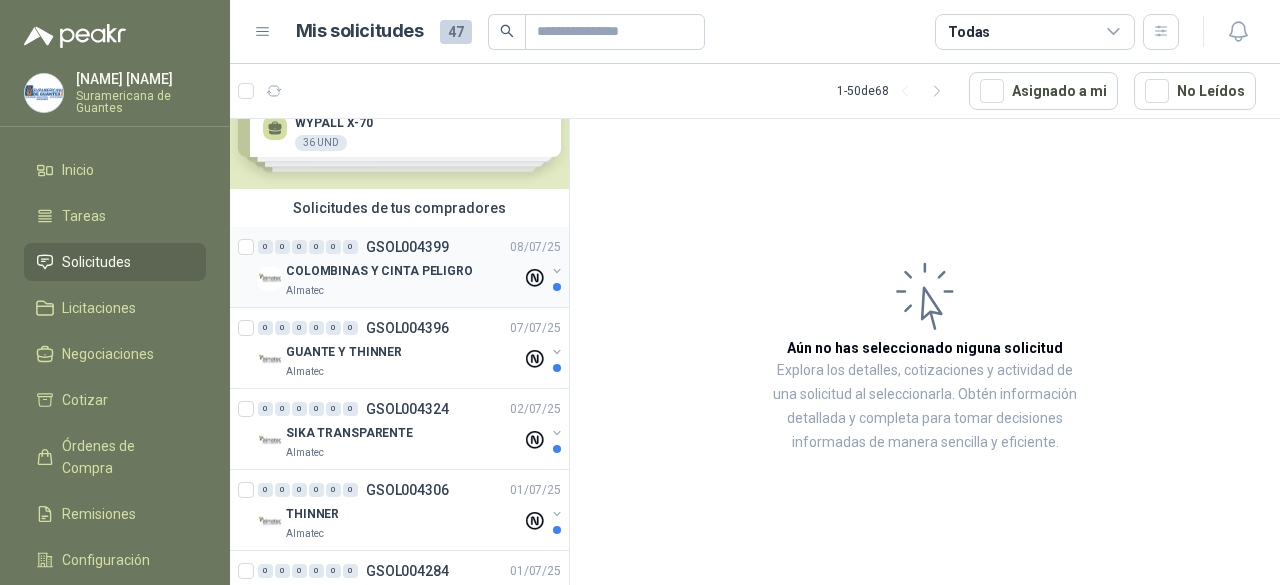 scroll, scrollTop: 0, scrollLeft: 0, axis: both 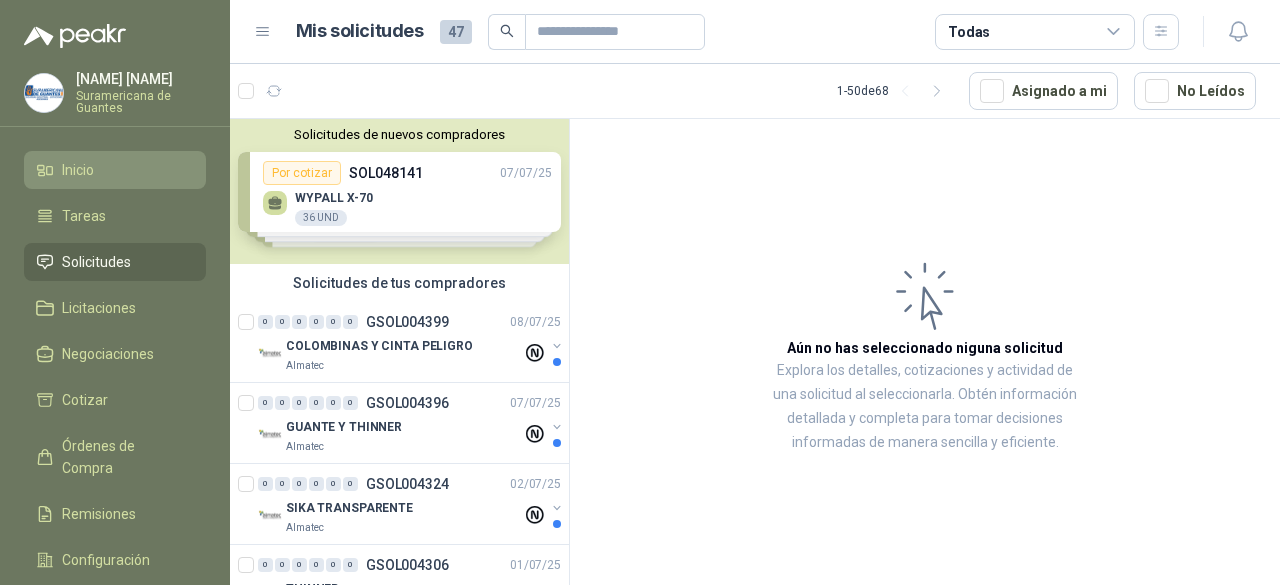 click on "Inicio" at bounding box center [115, 170] 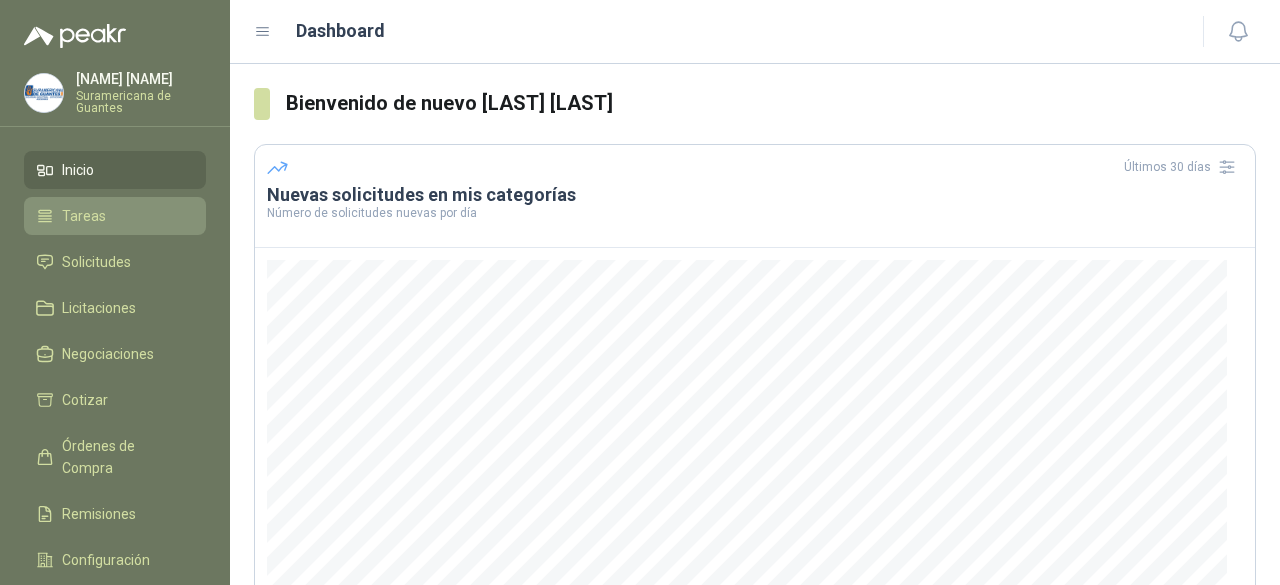 click on "Tareas" at bounding box center [115, 216] 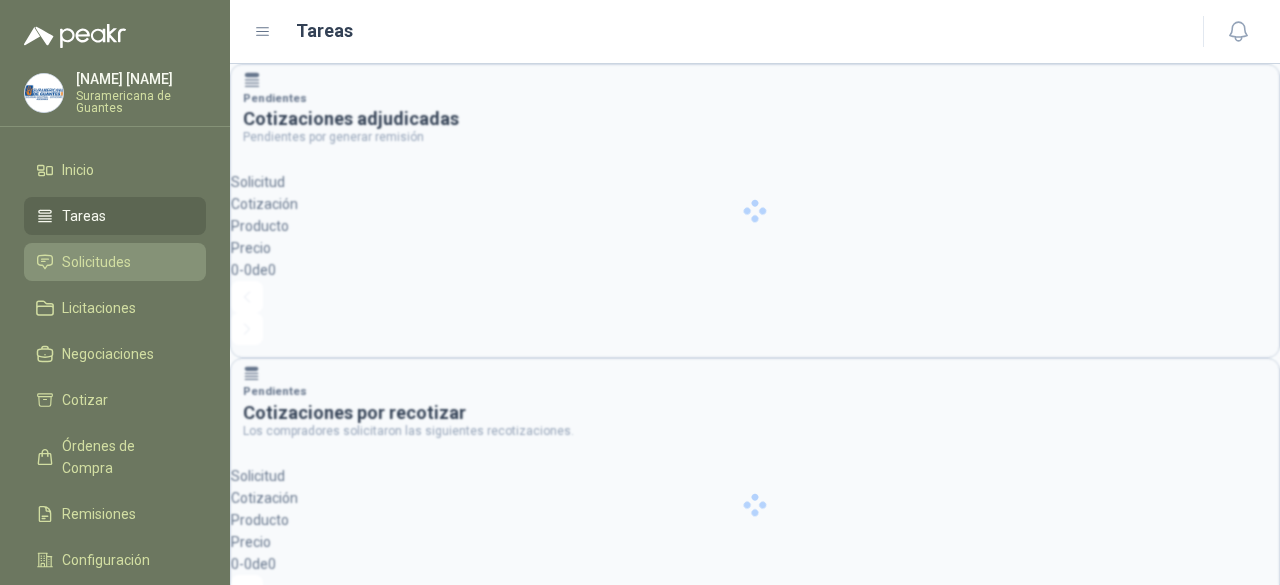 click on "Solicitudes" at bounding box center [96, 262] 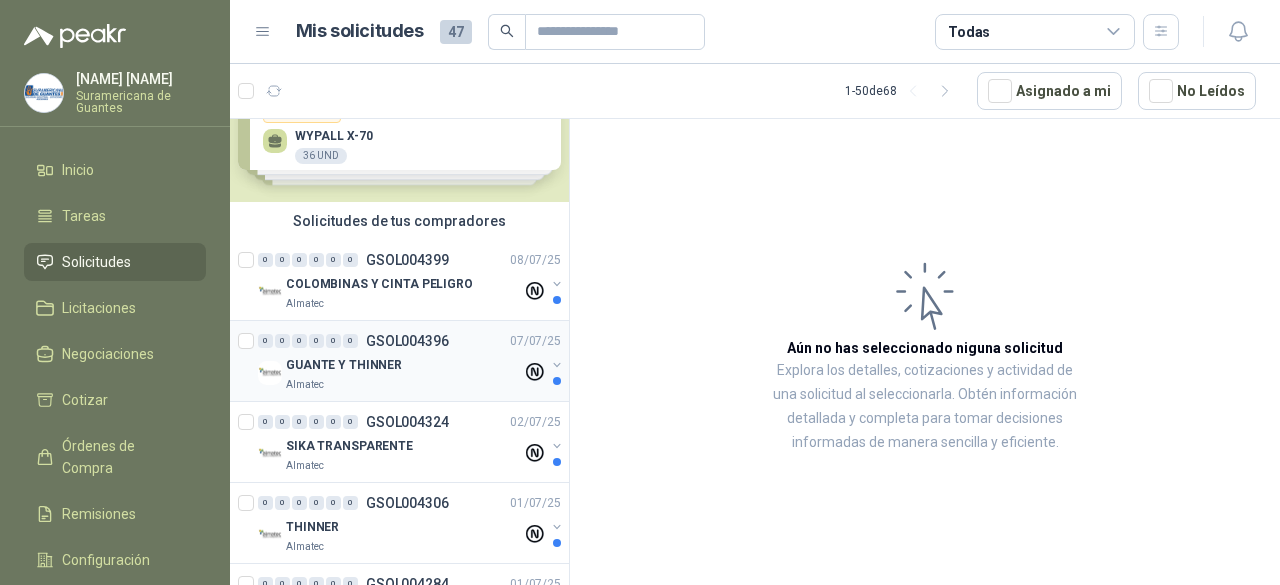 scroll, scrollTop: 68, scrollLeft: 0, axis: vertical 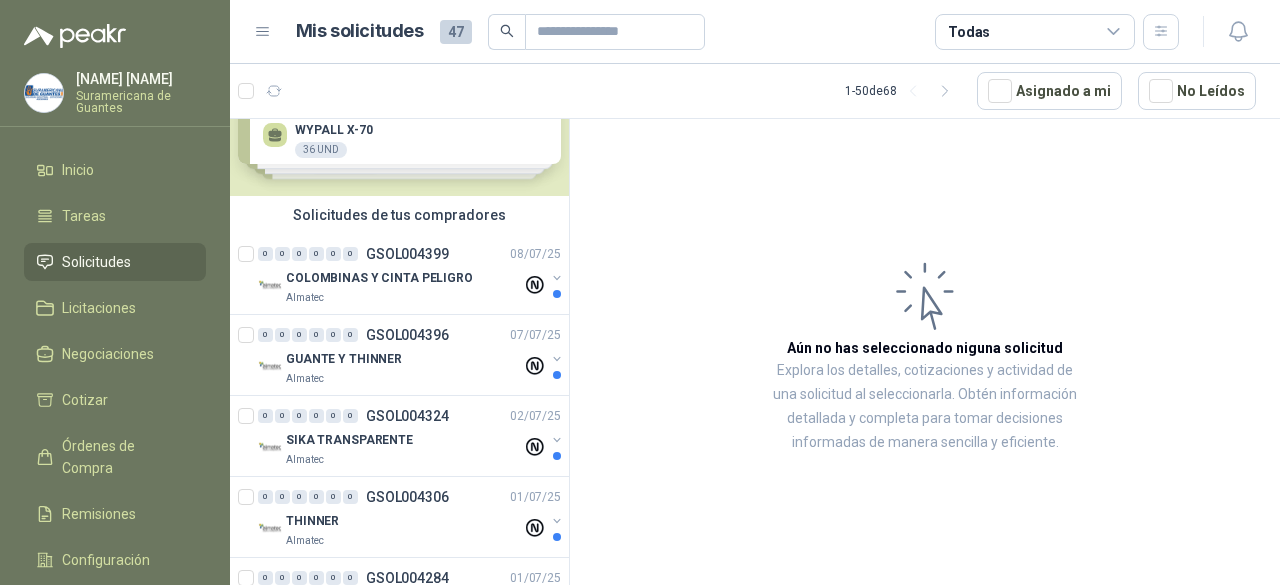 drag, startPoint x: 398, startPoint y: 447, endPoint x: 670, endPoint y: 491, distance: 275.53583 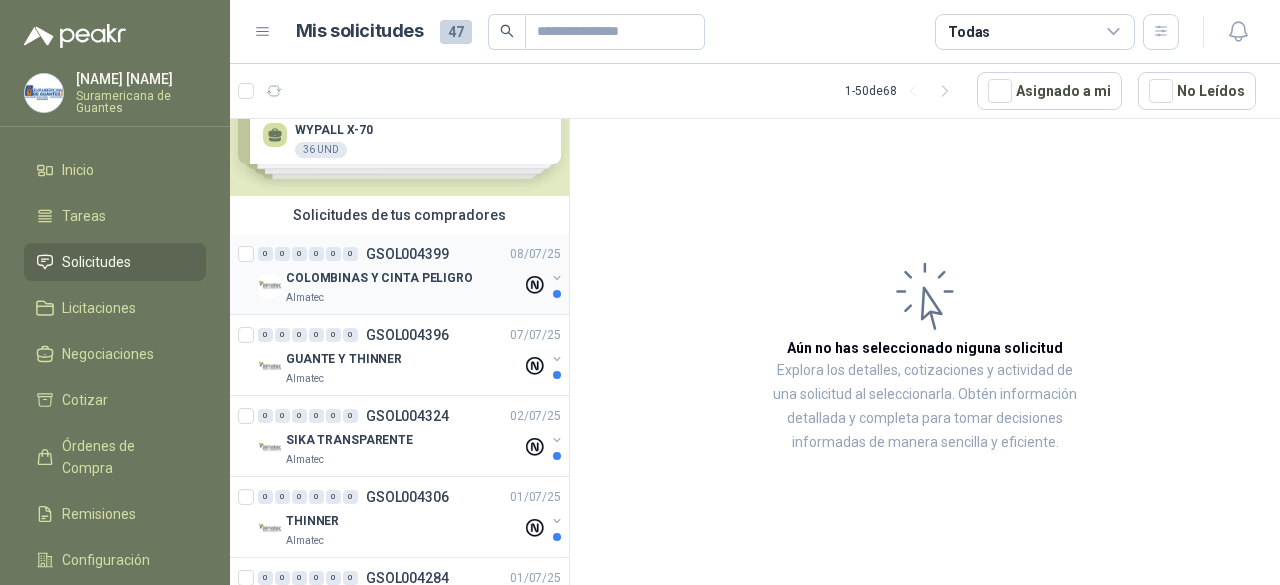click on "Almatec" at bounding box center (404, 298) 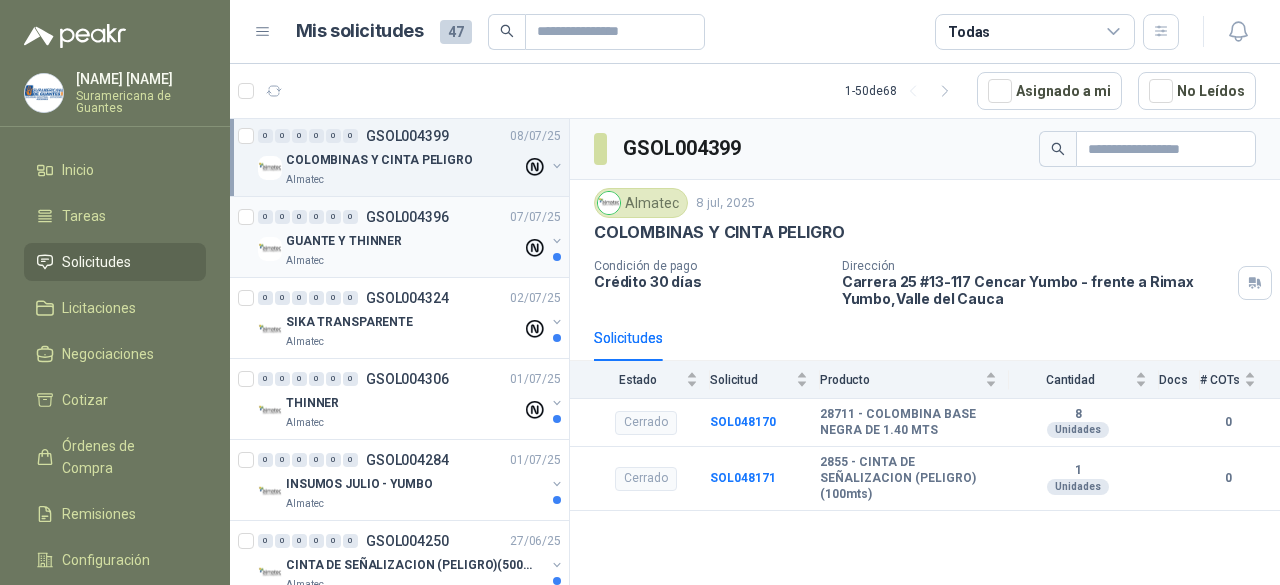 scroll, scrollTop: 0, scrollLeft: 0, axis: both 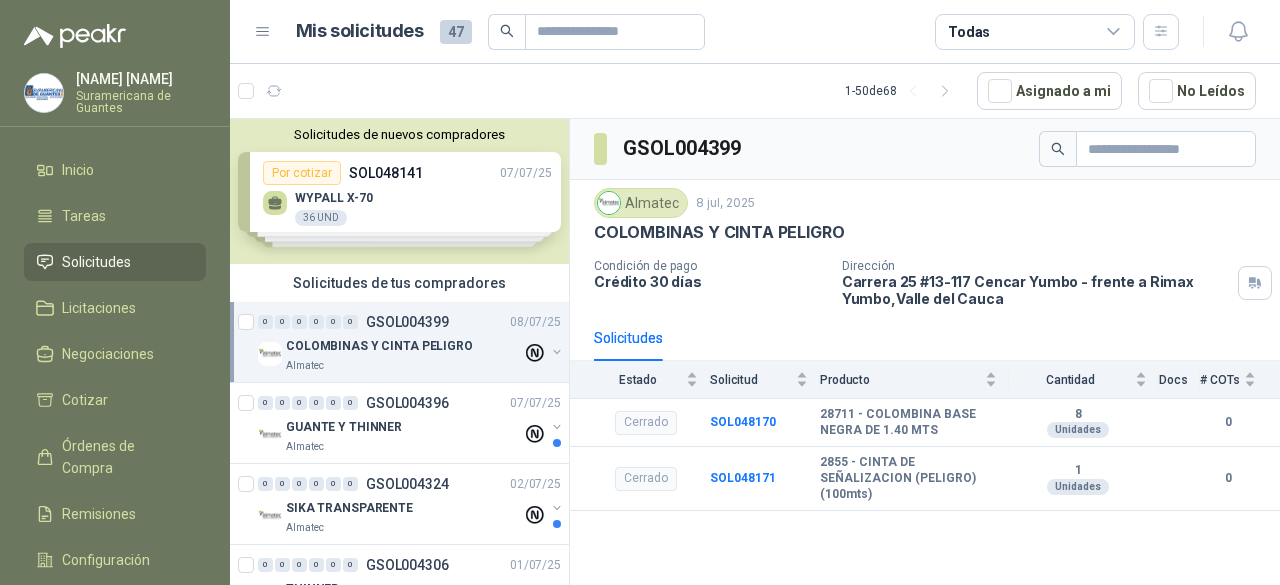 click on "Solicitudes de nuevos compradores Por cotizar SOL[NUMBER] [DATE]   WYPALL X-70                              36   UND  Por cotizar SOL[NUMBER] [DATE]   GUANTES SOLVEX CON FLO TALLA  150   PAR  Por cotizar SOL[NUMBER] [DATE]   DELANTAL SANITARIO PVC 70-100 BLANCO     80   UND  Por cotizar SOL[NUMBER] [DATE]   VASO METAL C/OREJA MOSQUETON 150   Unidades ¿Quieres recibir  cientos de solicitudes de compra  como estas todos los días? Agenda una reunión" at bounding box center [399, 191] 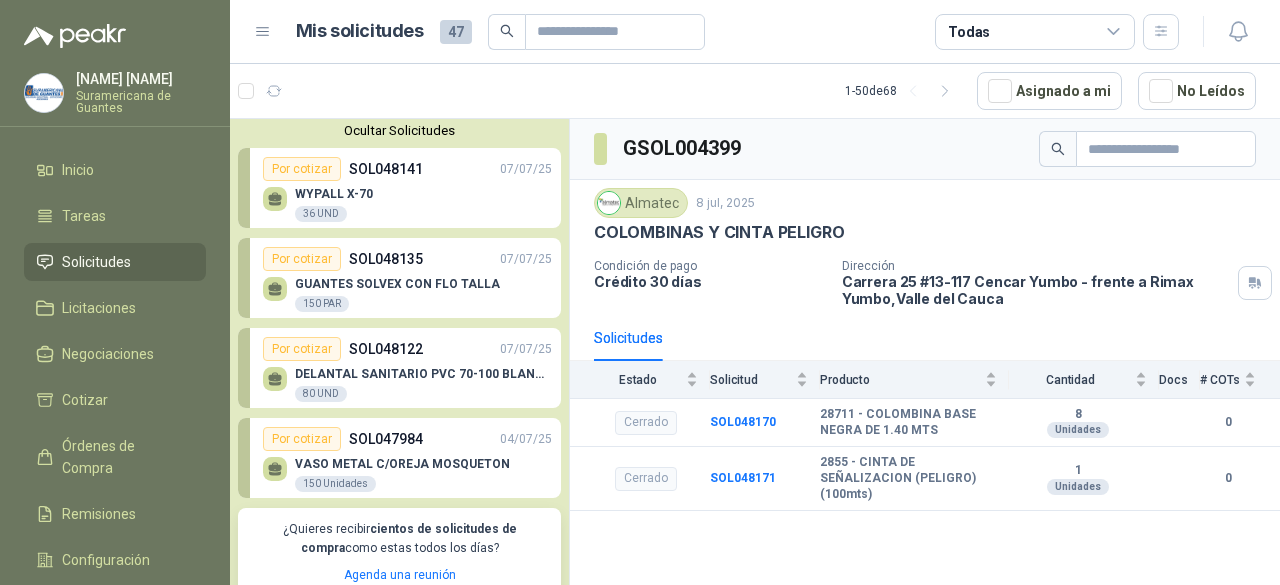 scroll, scrollTop: 0, scrollLeft: 0, axis: both 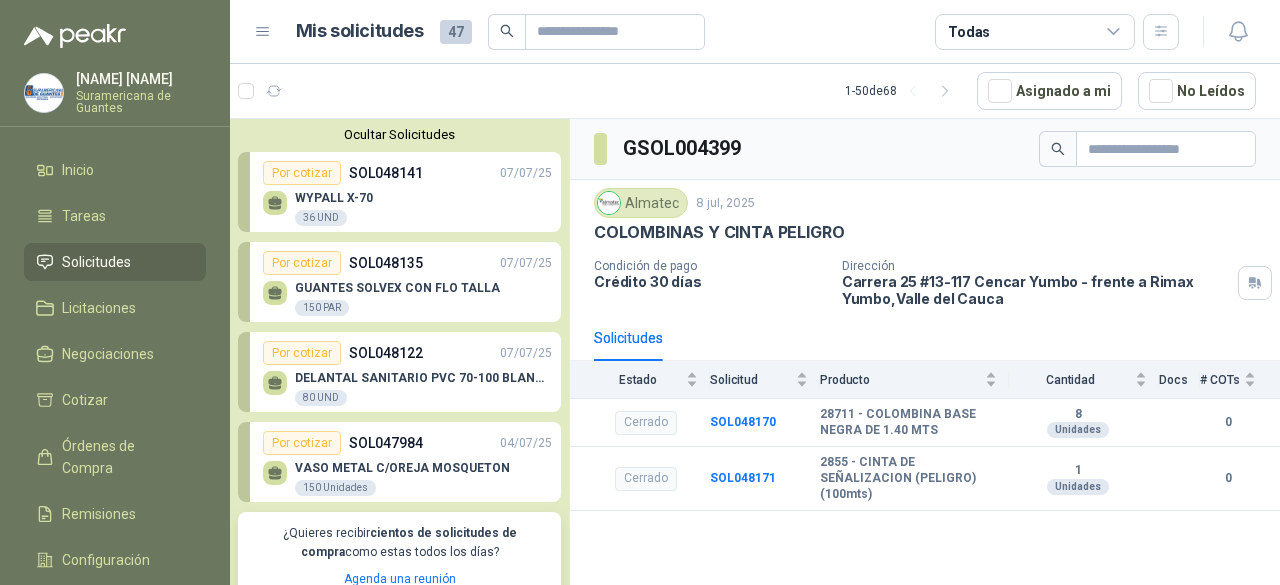 click on "Ocultar Solicitudes" at bounding box center (399, 134) 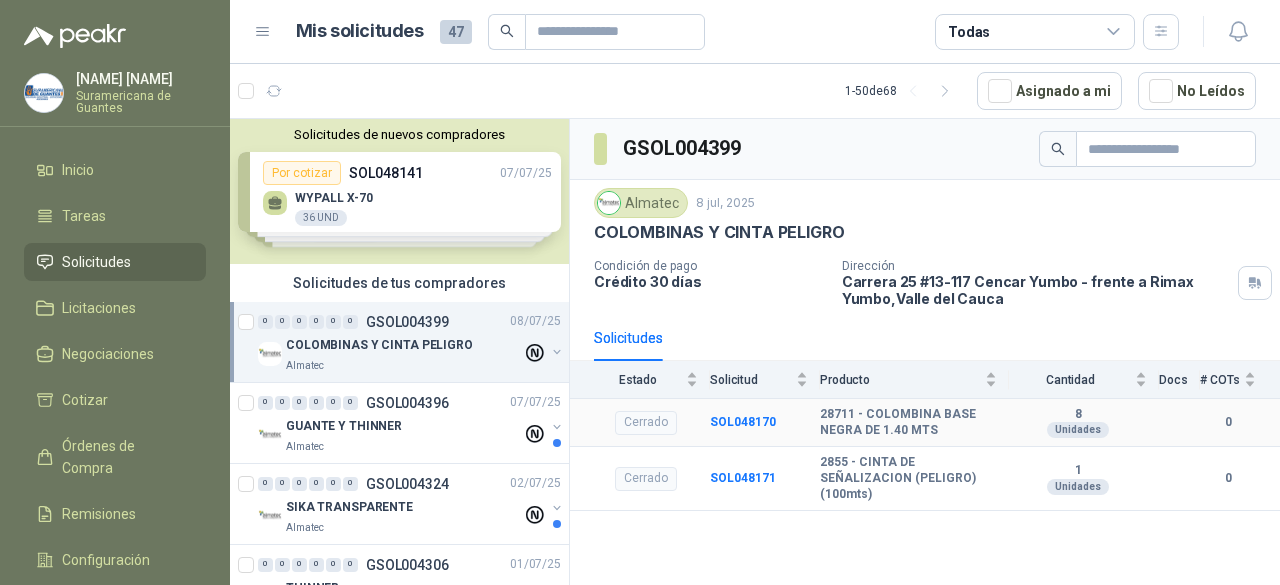 type 